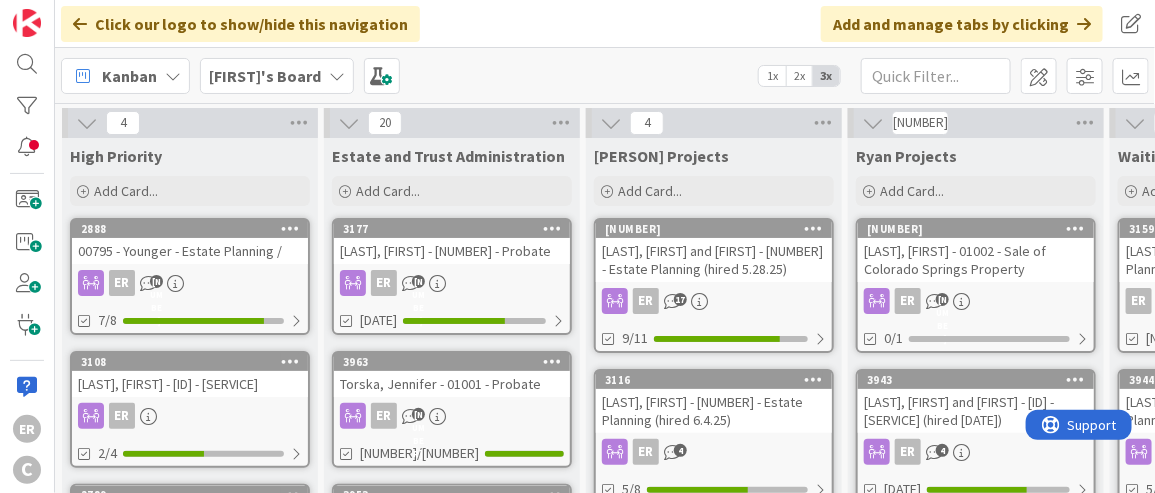 scroll, scrollTop: 0, scrollLeft: 0, axis: both 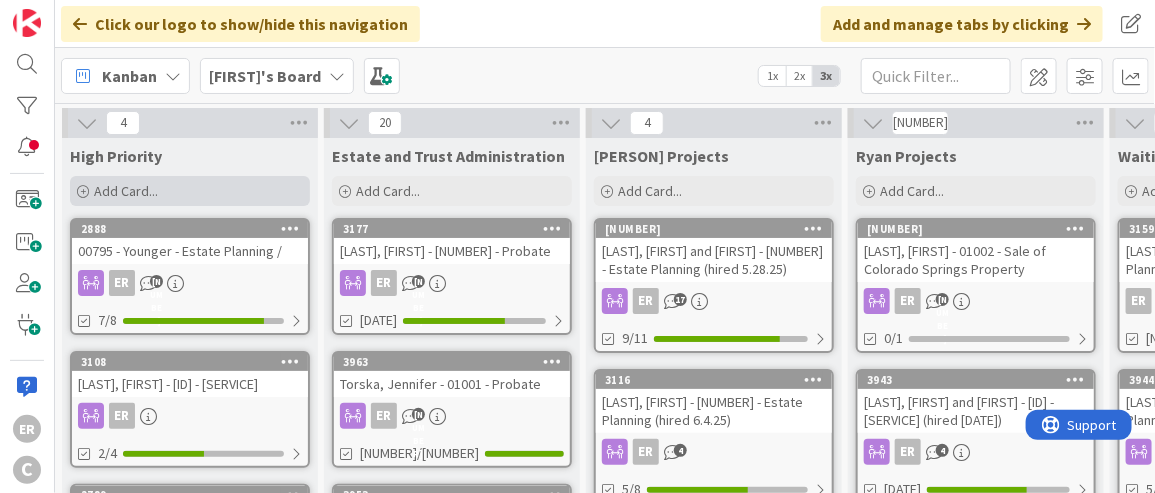 click on "Add Card..." at bounding box center (190, 191) 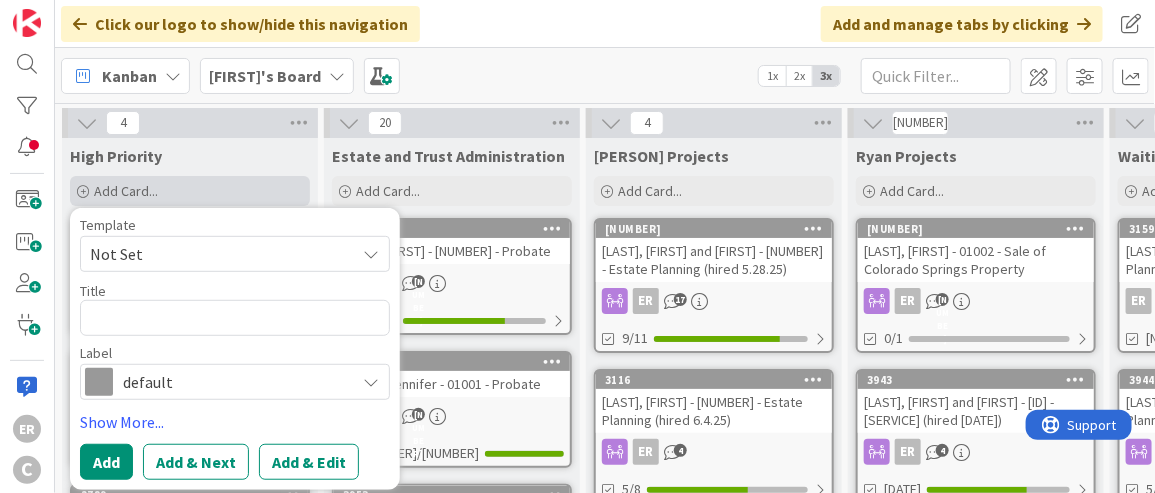 type on "x" 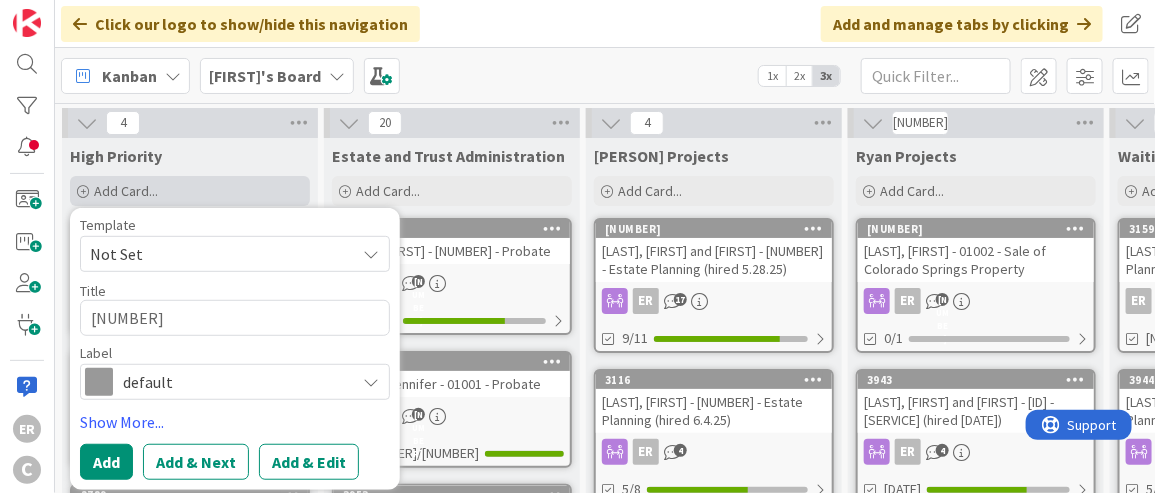 type on "x" 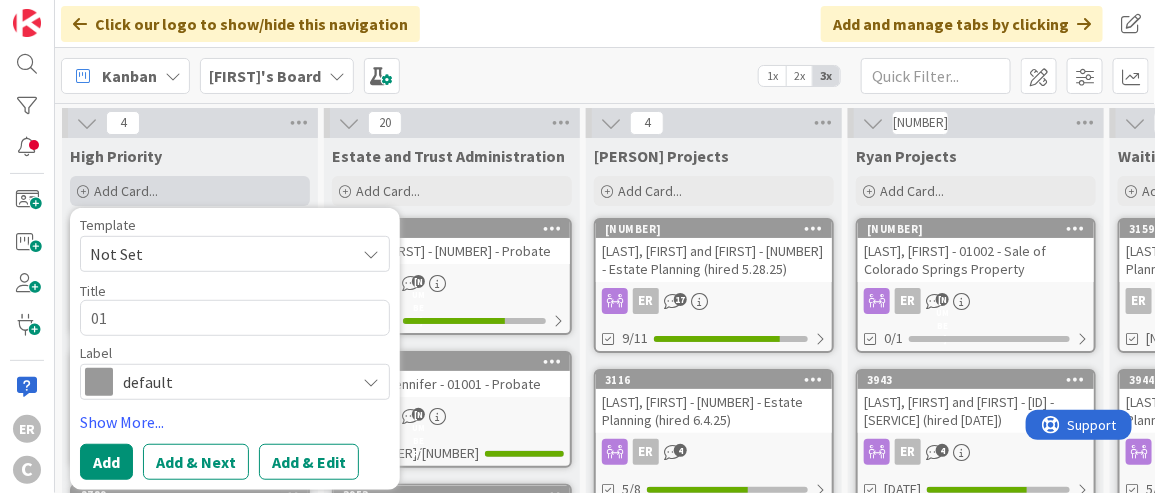 type on "x" 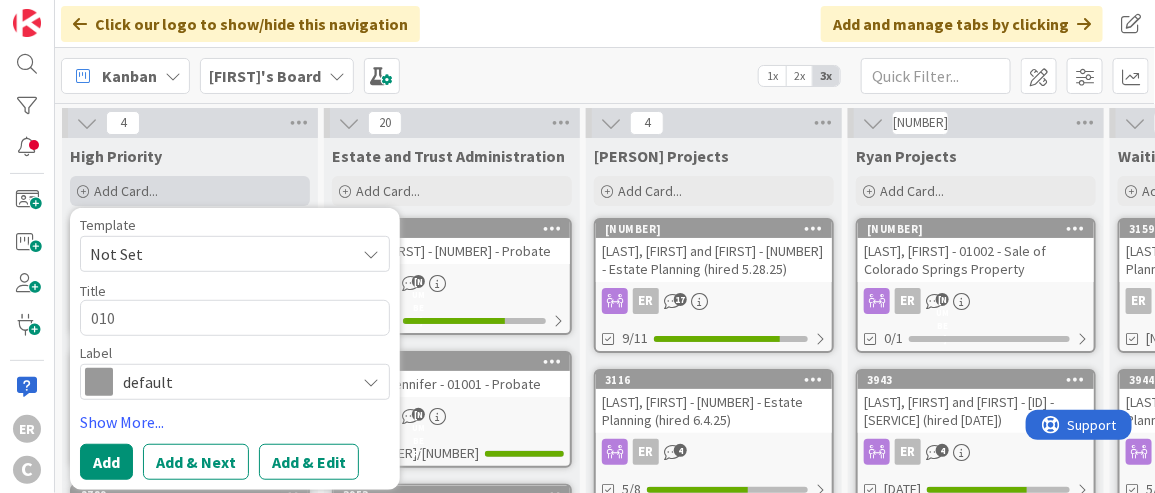 type on "x" 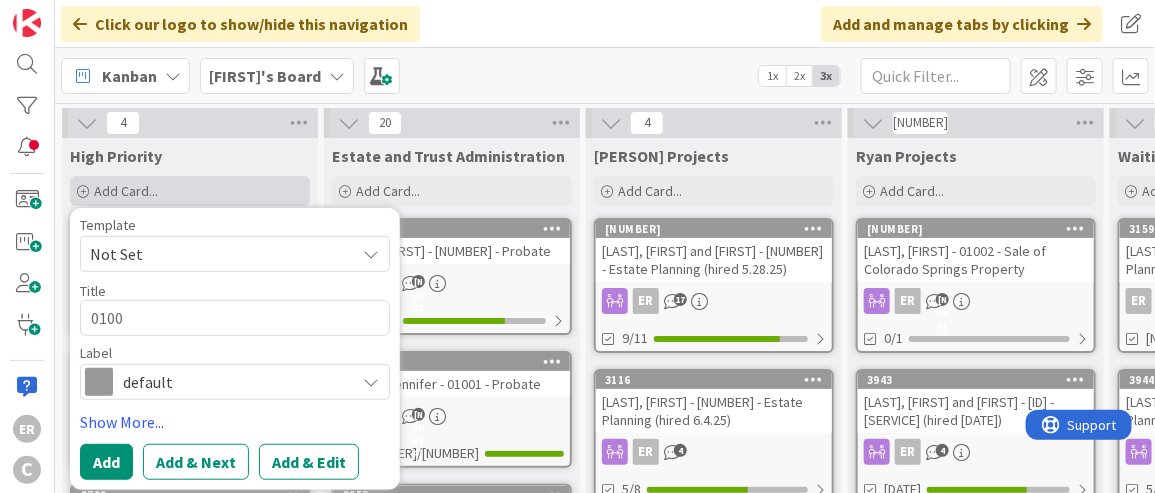 type on "x" 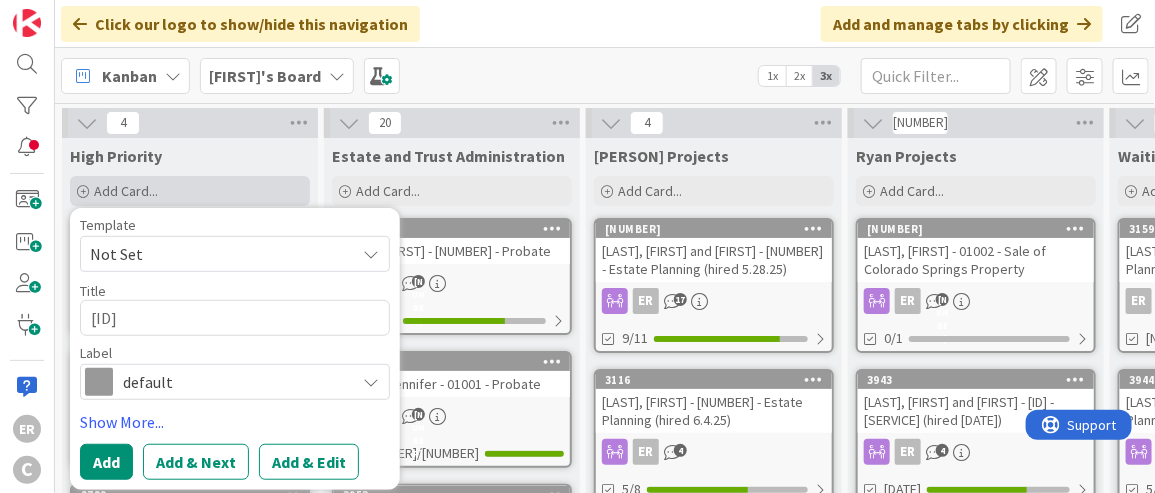 type on "x" 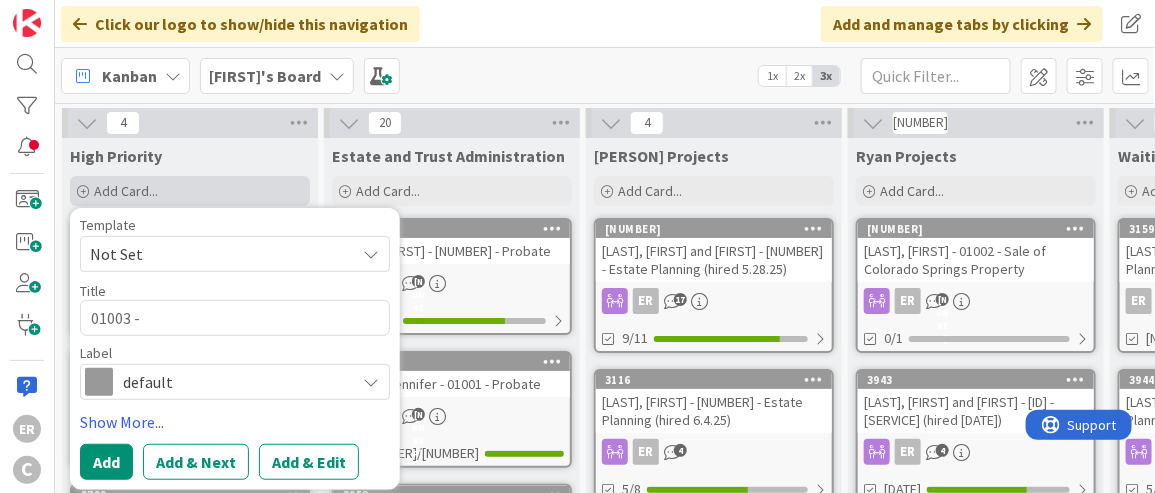 type on "x" 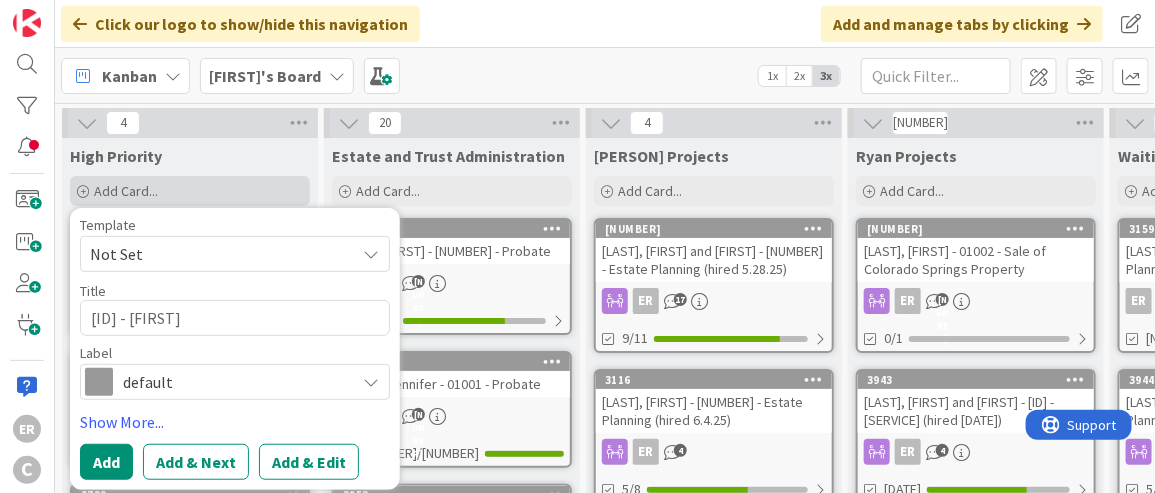 type on "x" 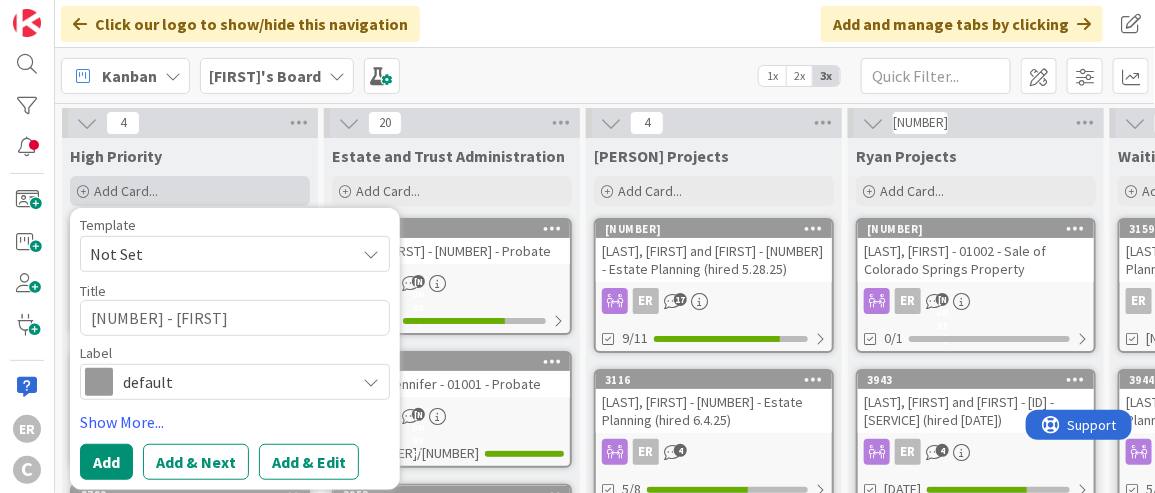 type on "x" 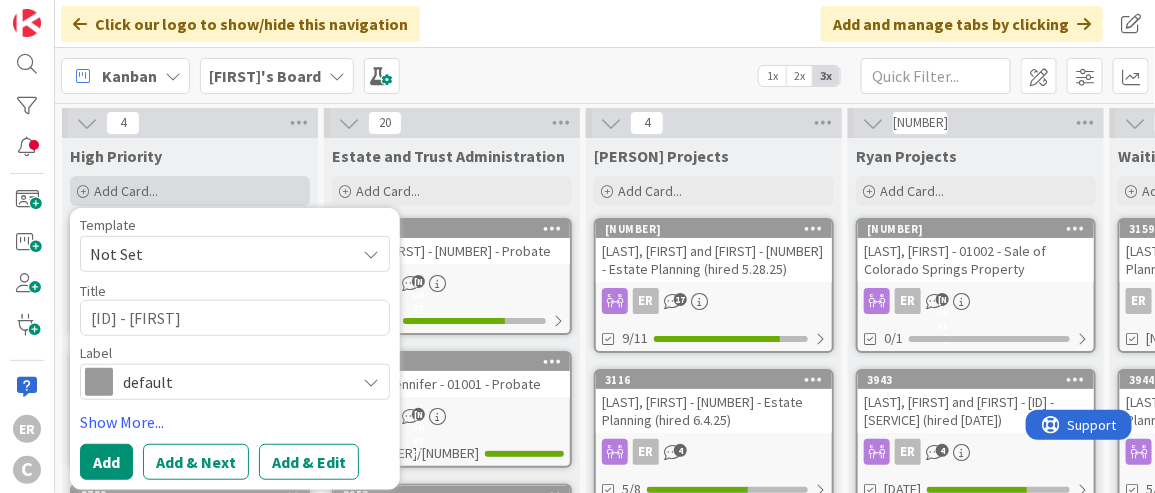 type on "x" 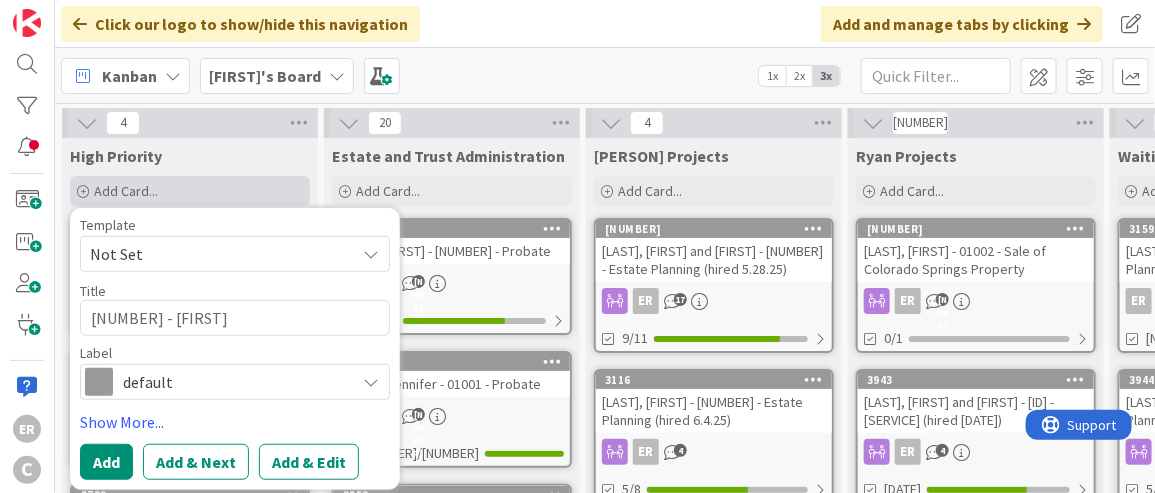 type on "x" 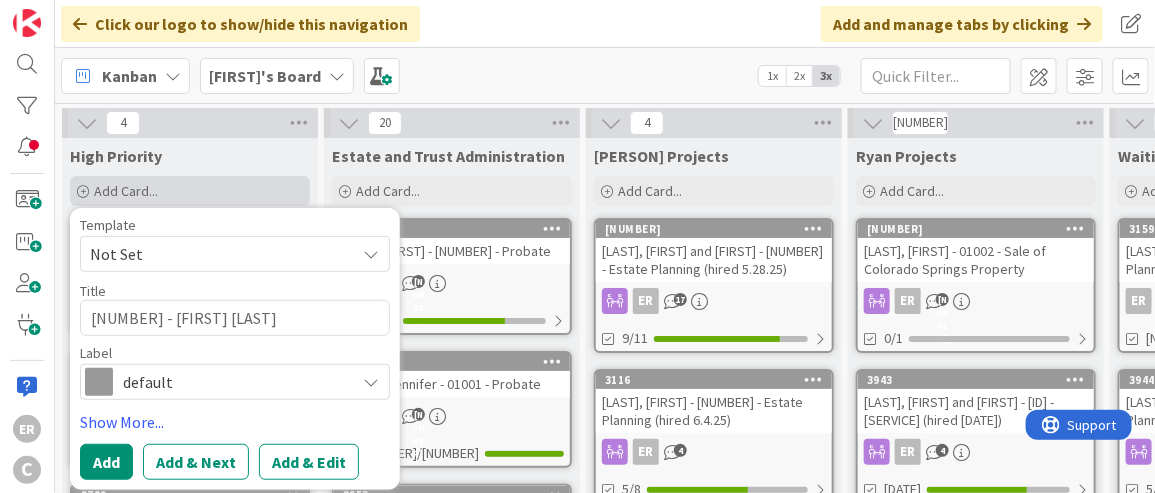 type on "x" 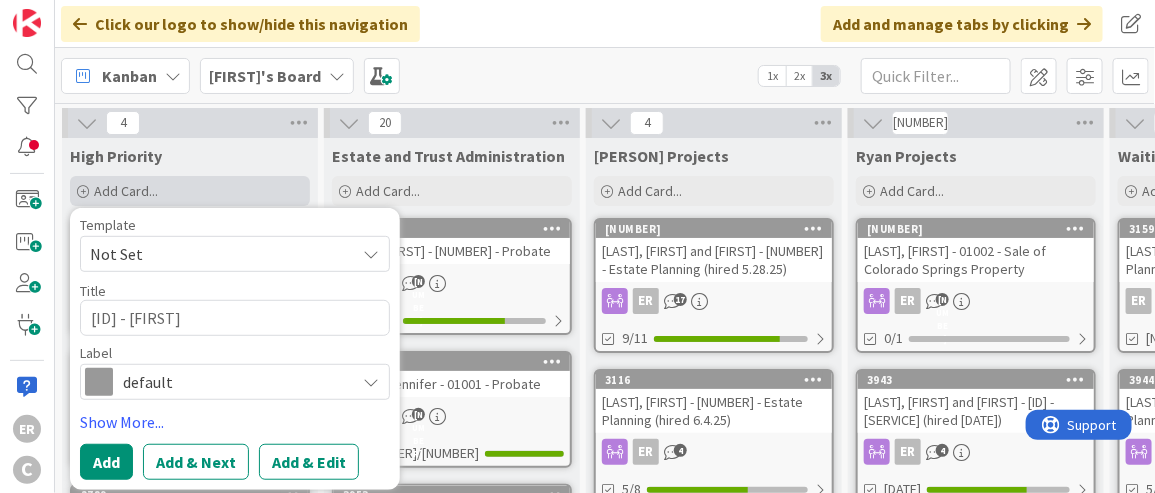 type on "[ID] - [FIRST]" 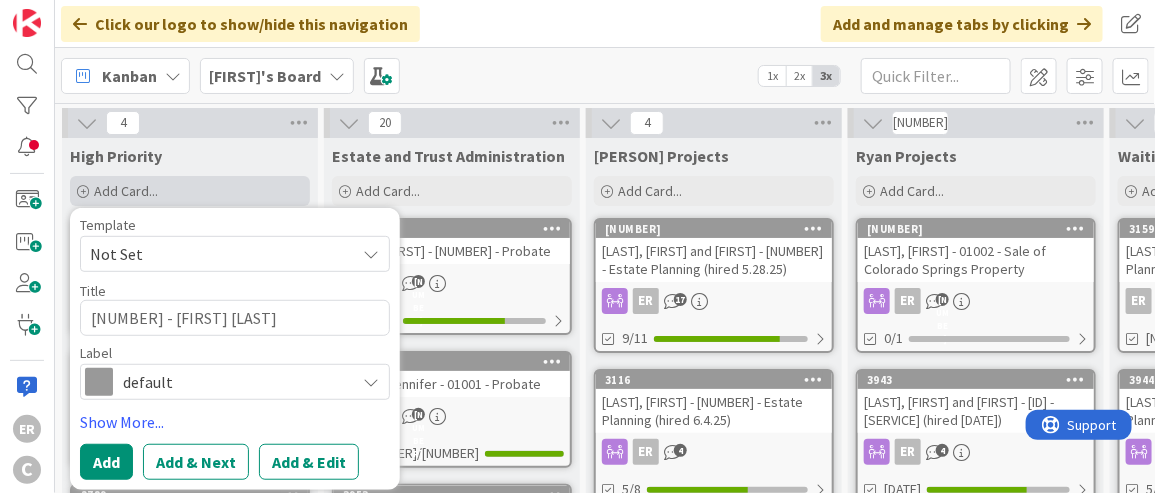 type on "x" 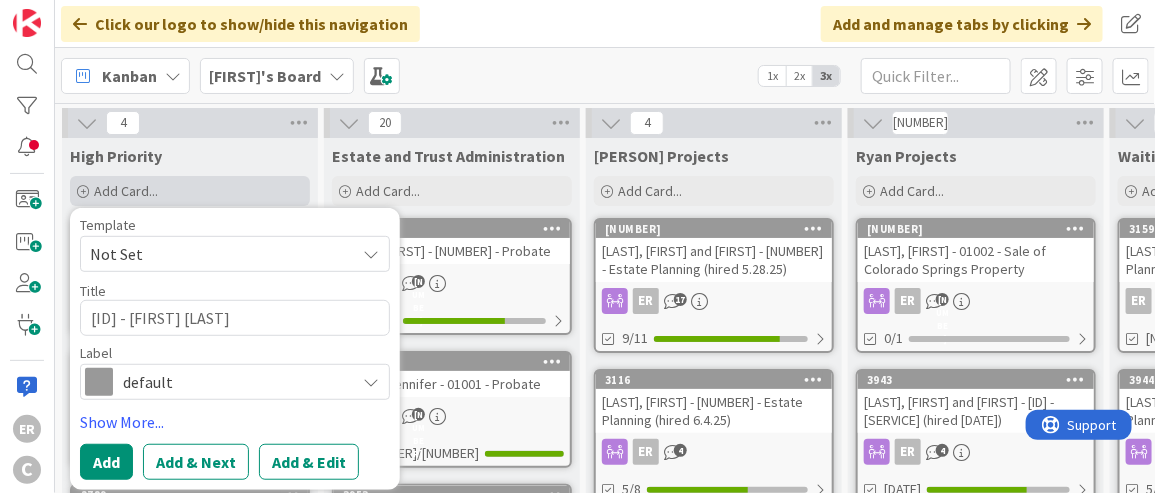 type on "x" 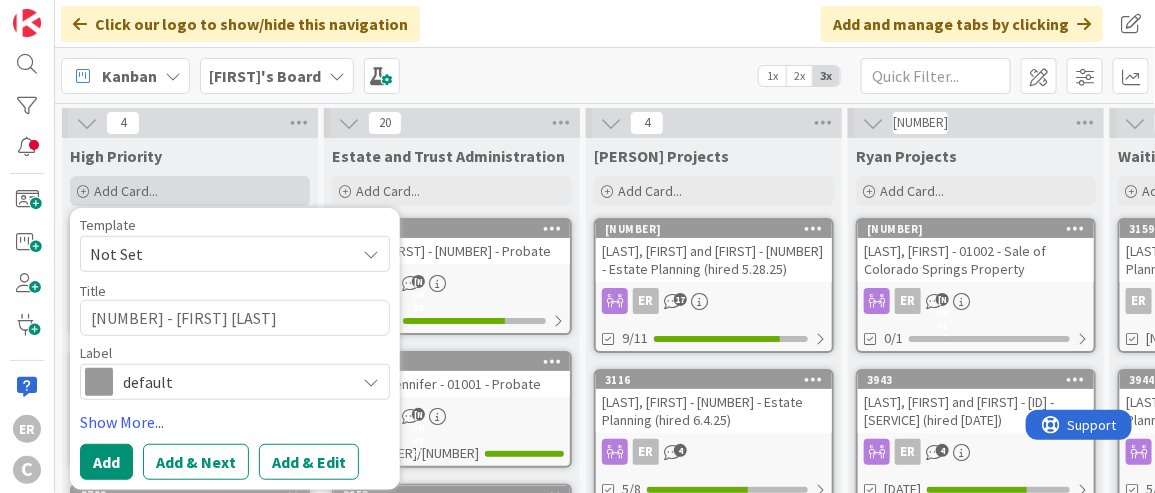 type on "x" 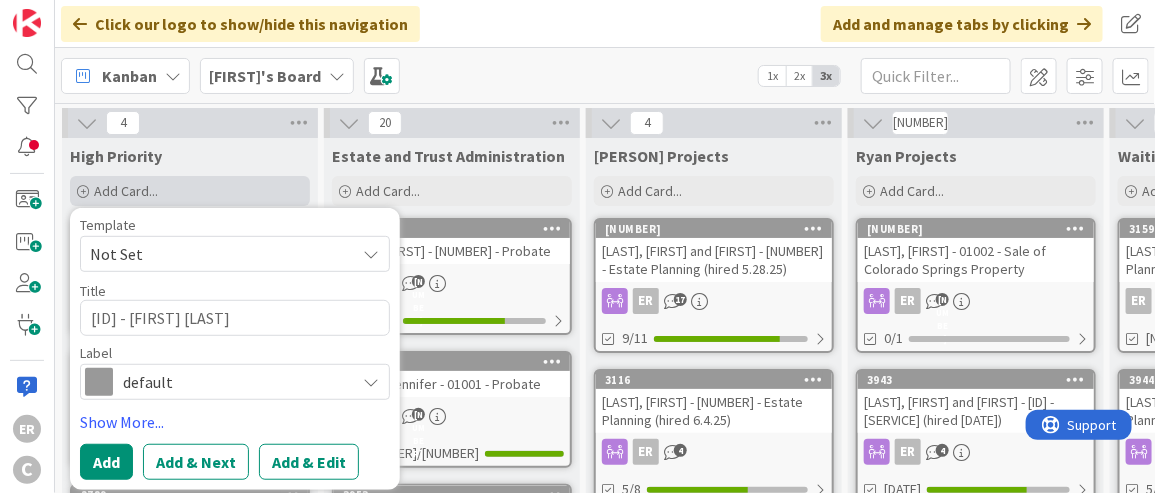 type on "x" 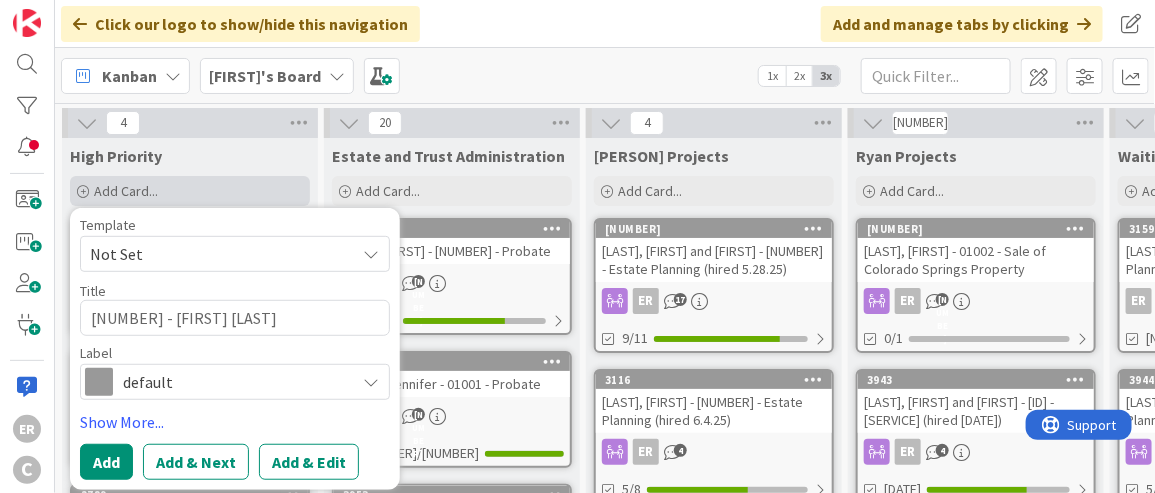 type on "x" 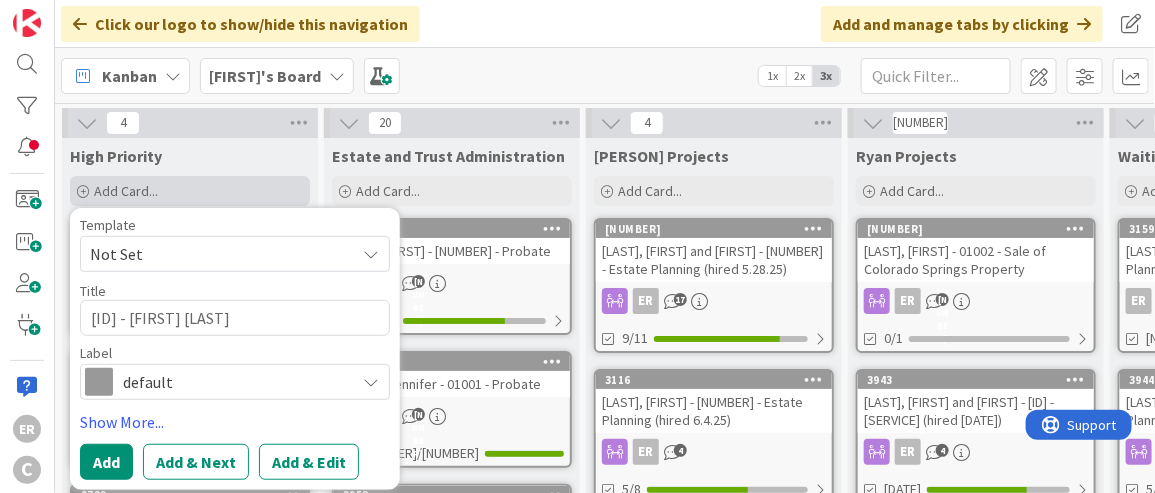 type on "x" 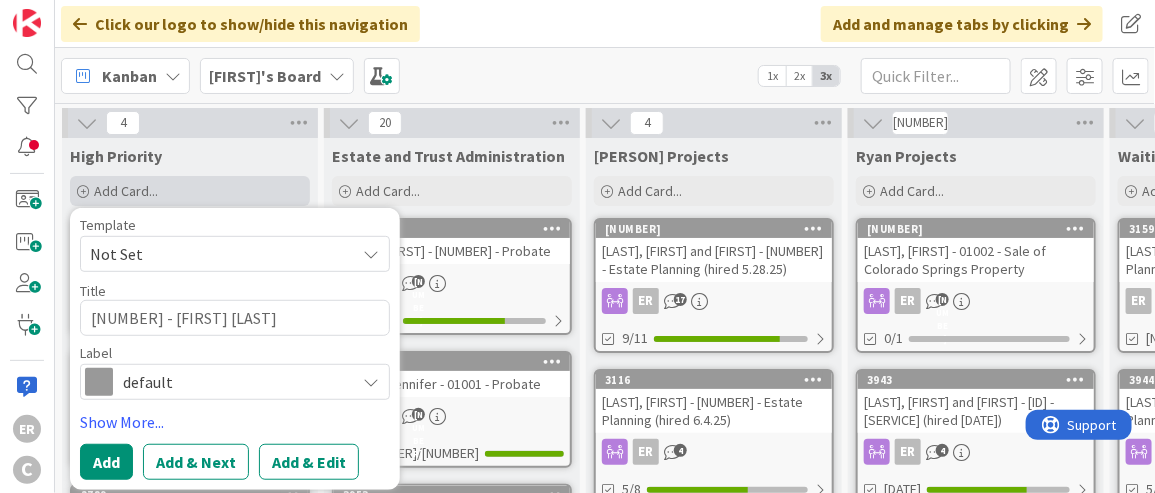 type on "x" 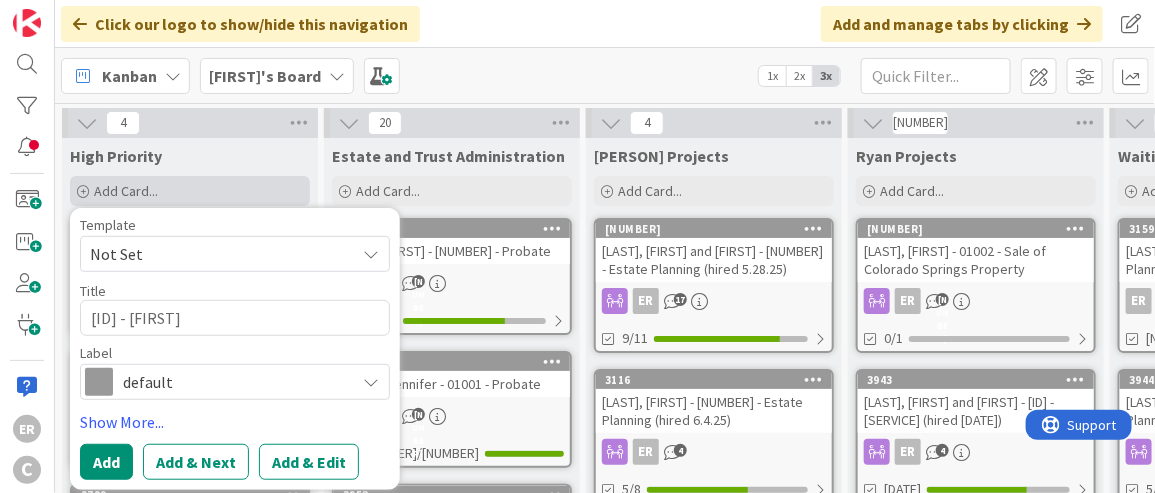 type on "x" 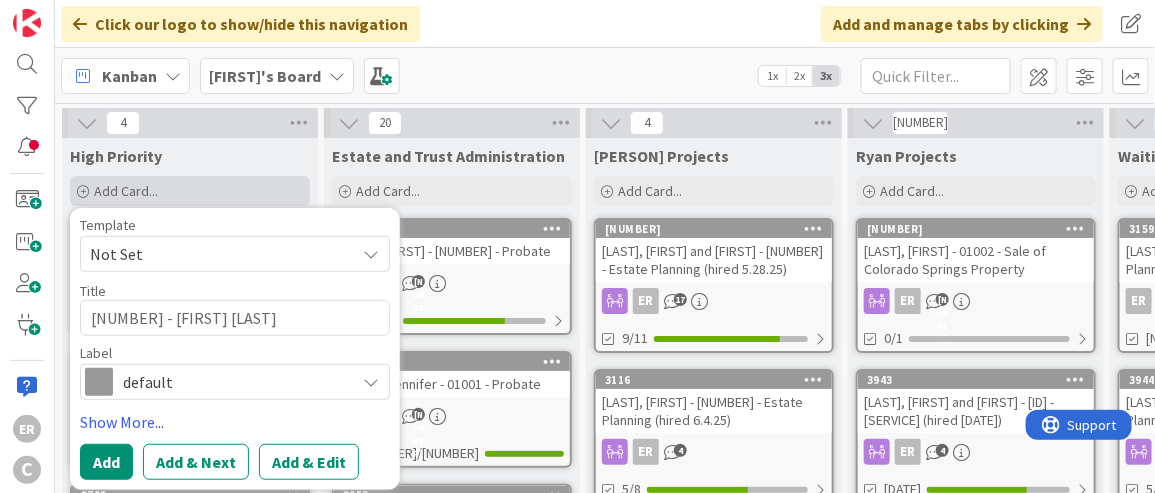 type on "x" 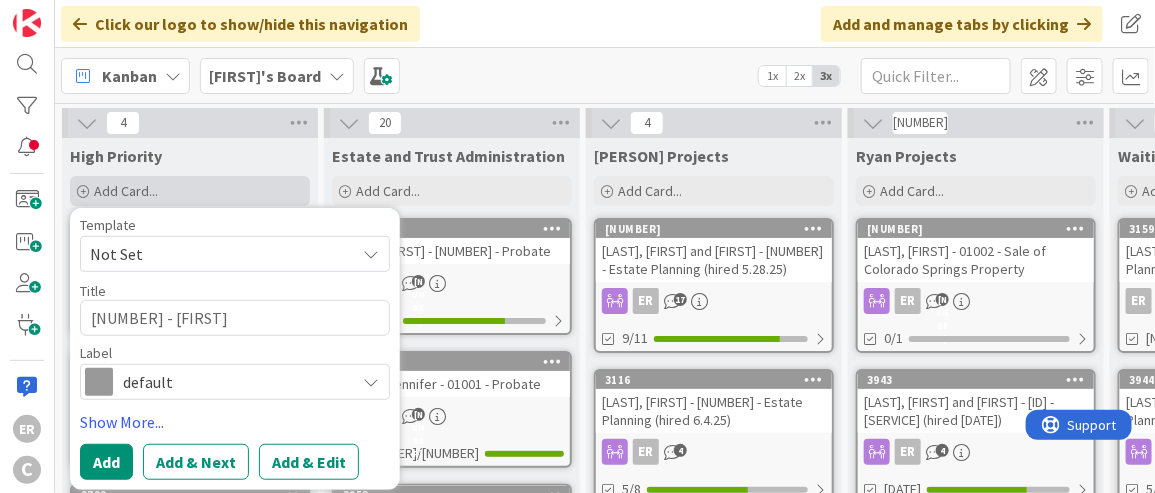 type on "x" 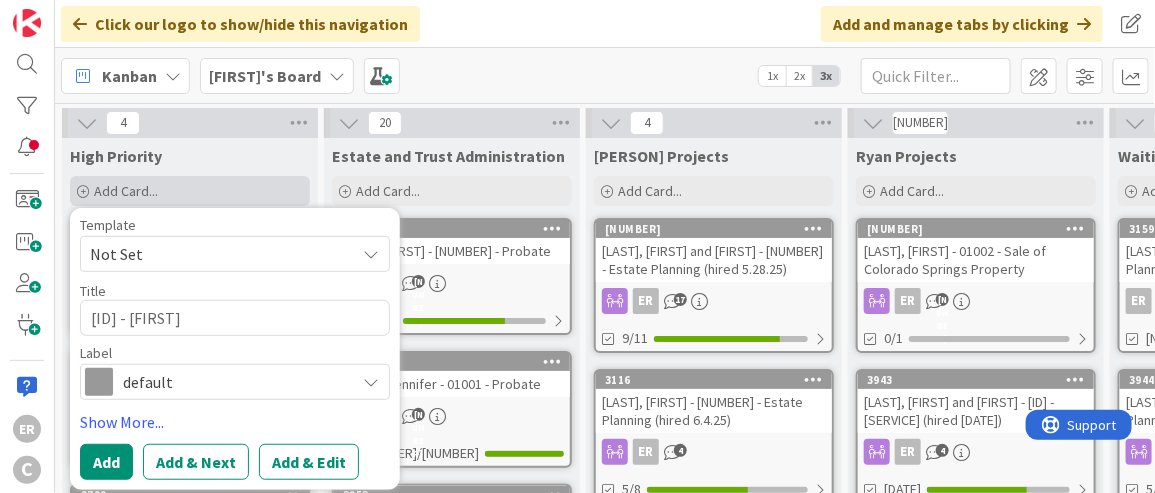 type on "x" 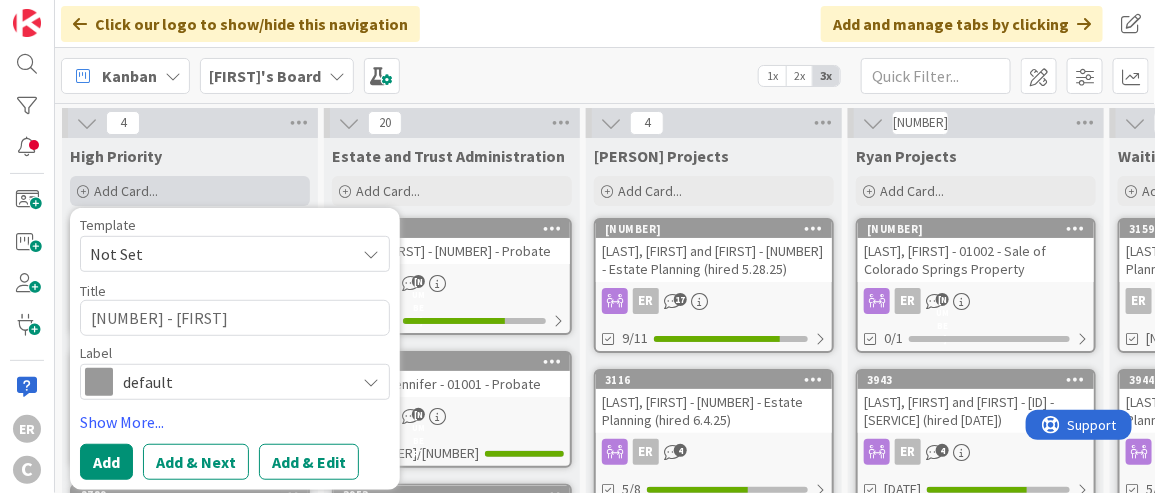 type on "x" 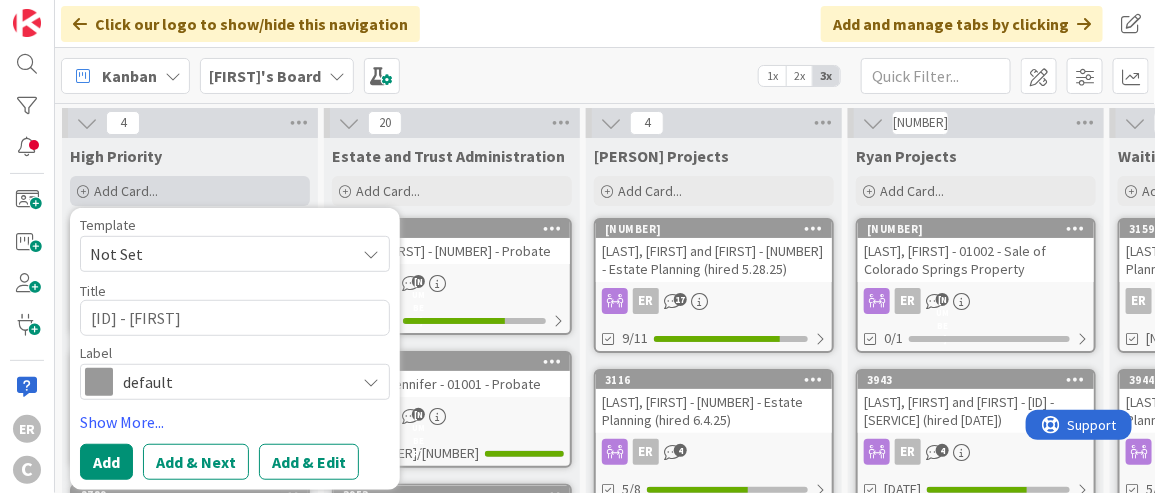 type on "x" 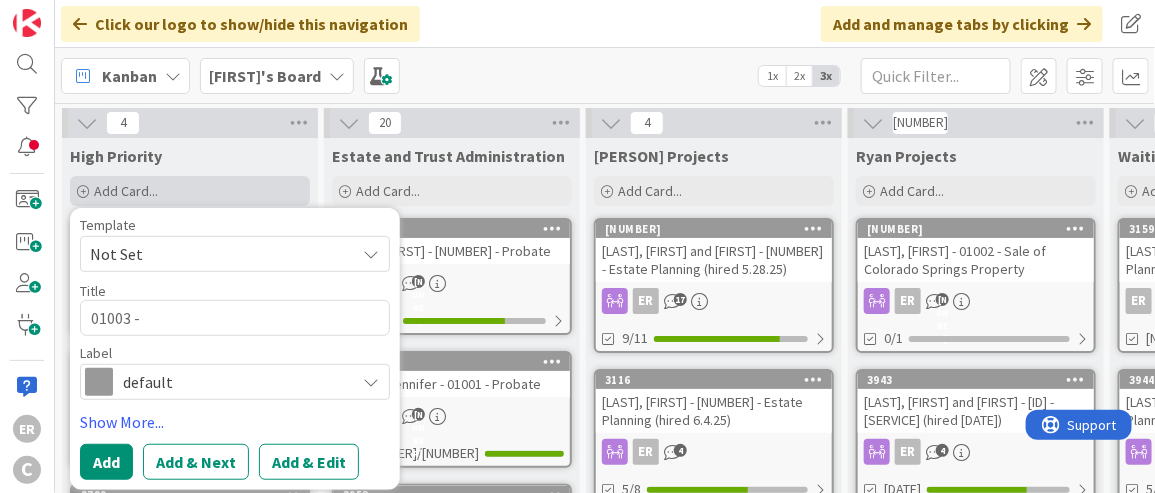 type on "x" 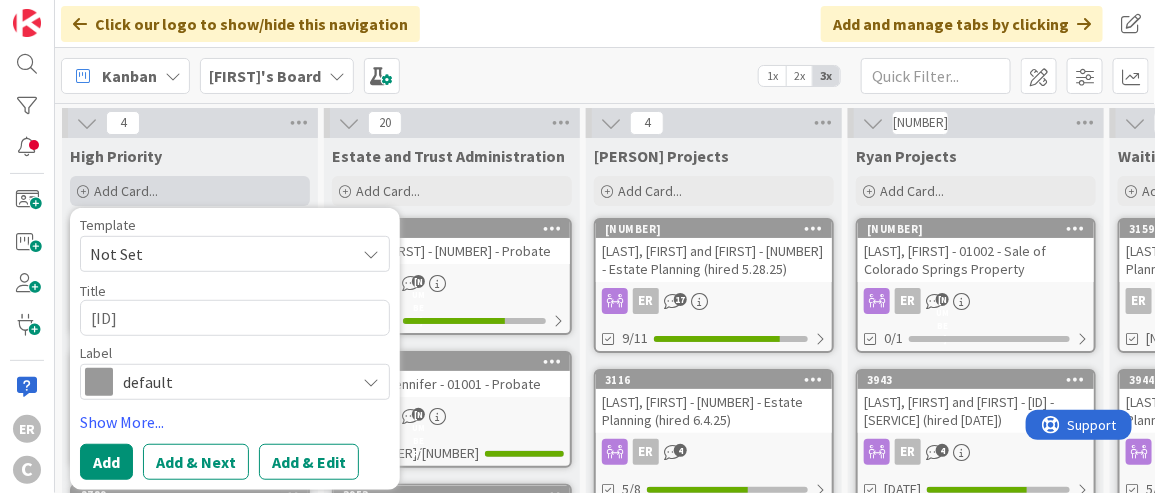 type on "x" 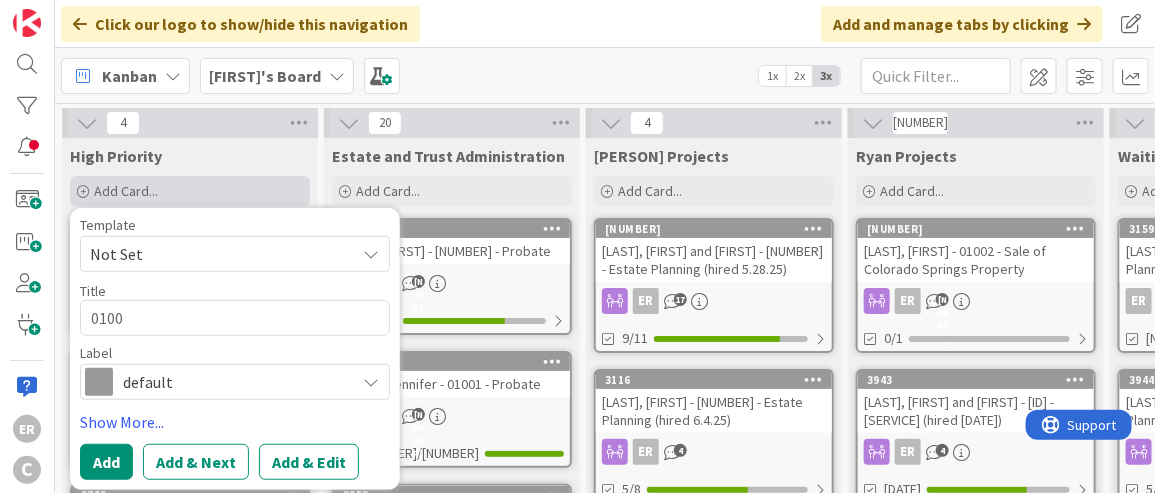 type on "x" 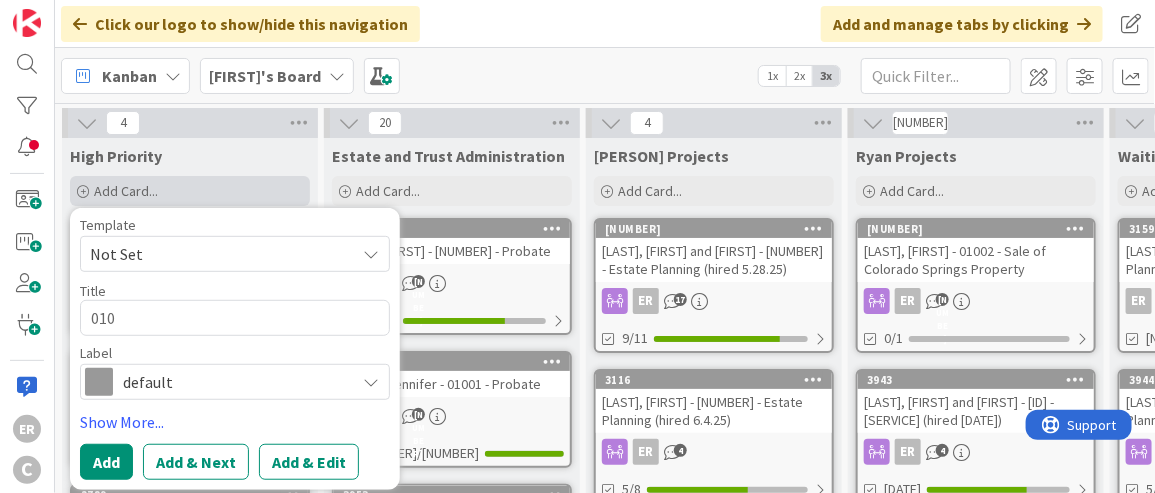 type on "x" 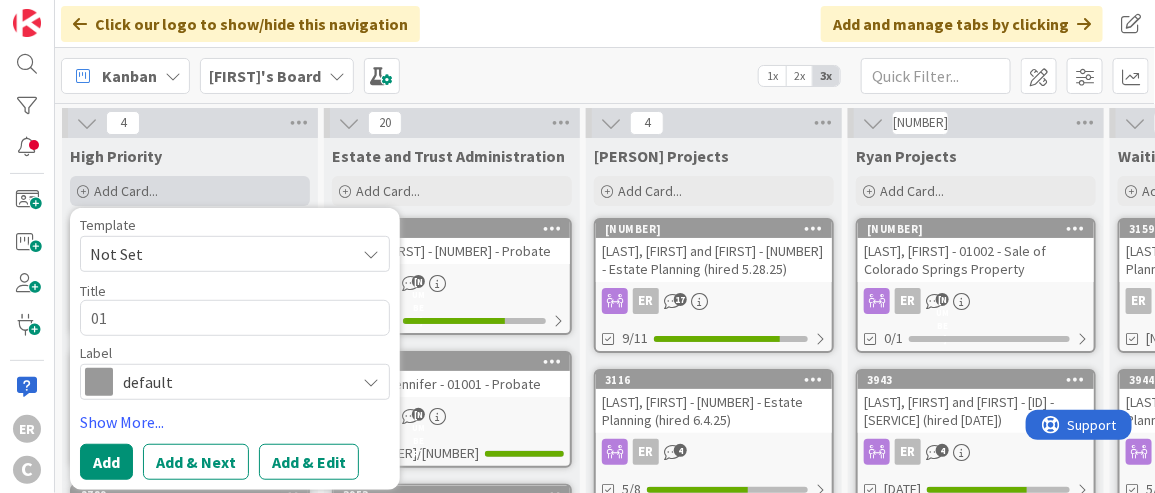 type on "x" 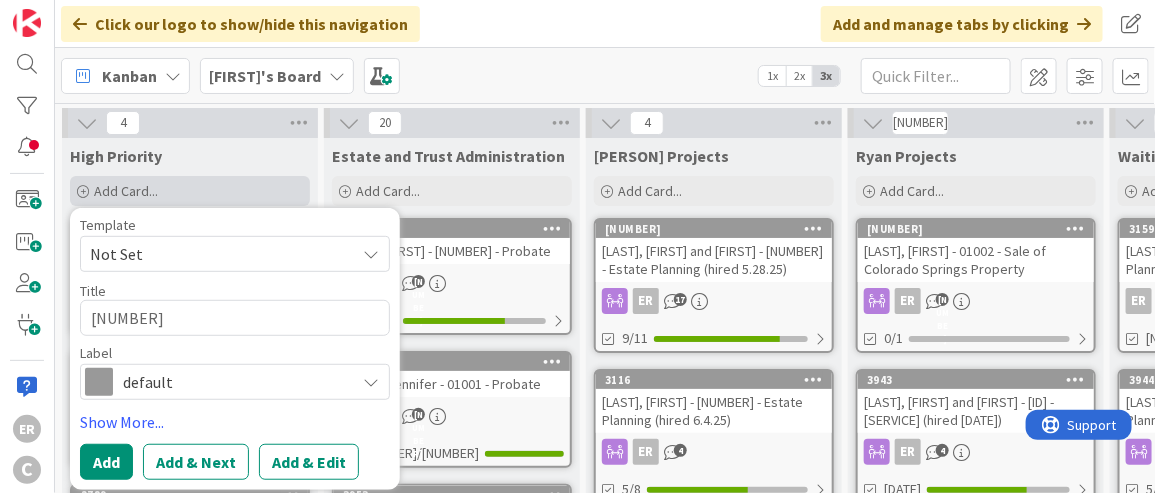 type 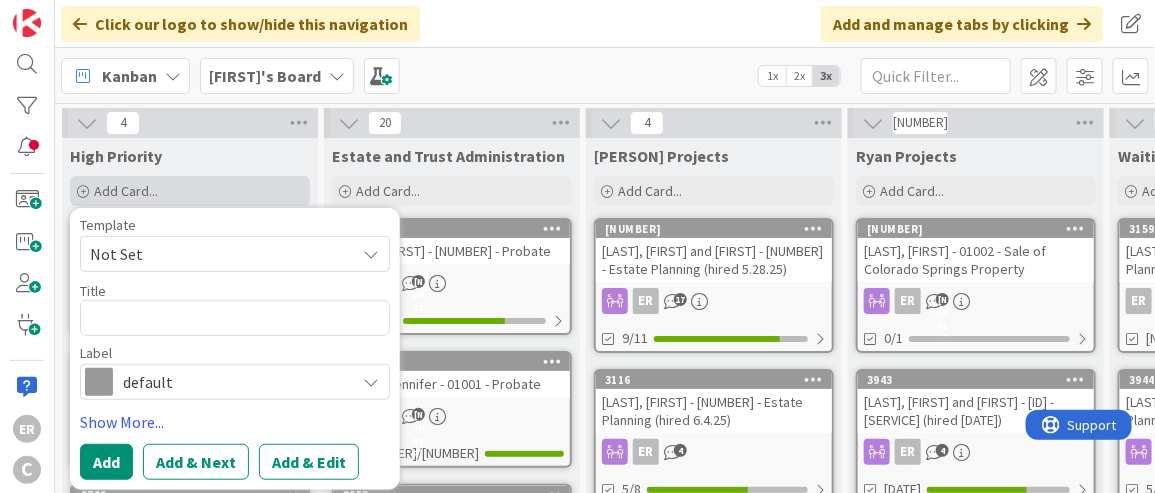 type on "x" 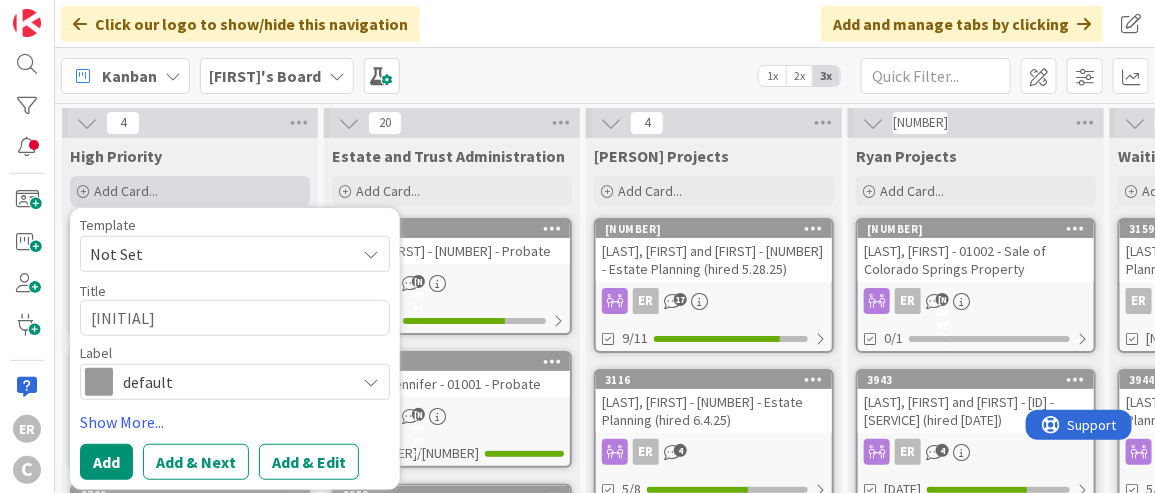 type on "x" 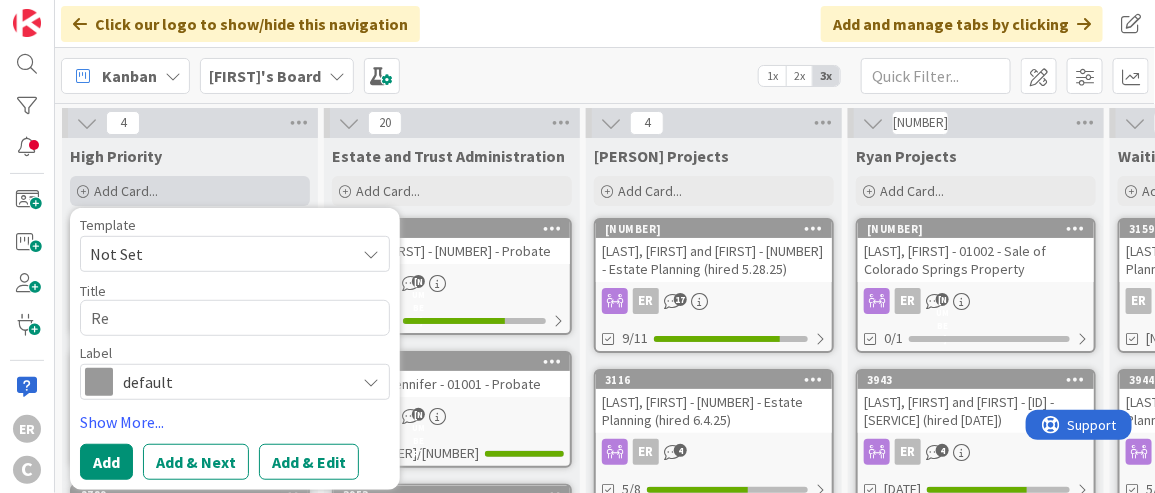 type on "x" 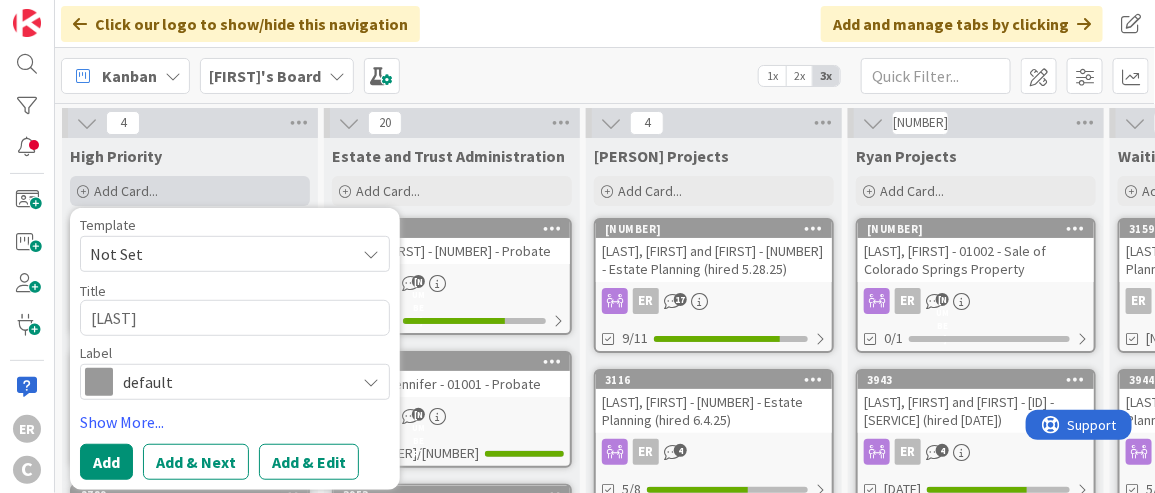 type on "x" 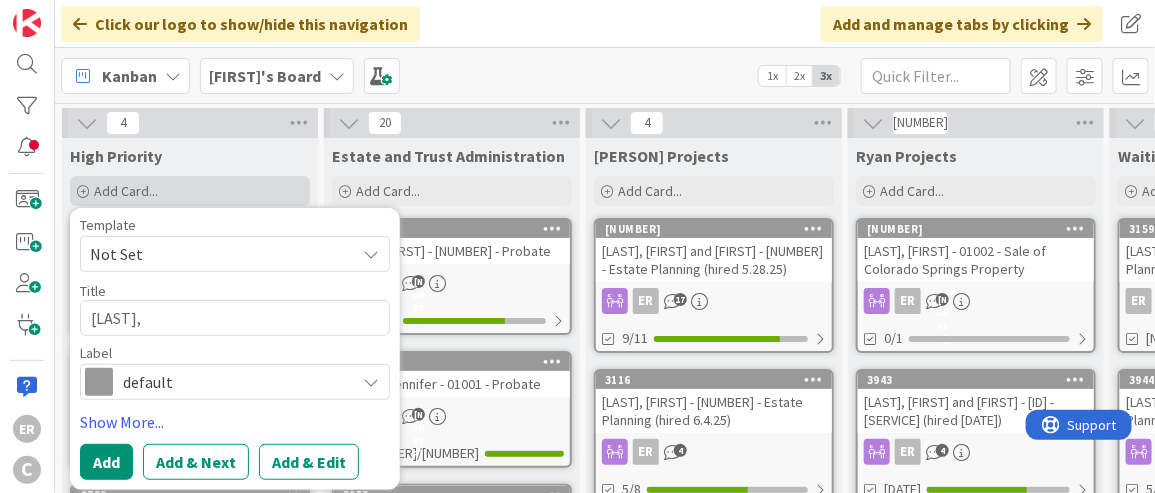 type on "x" 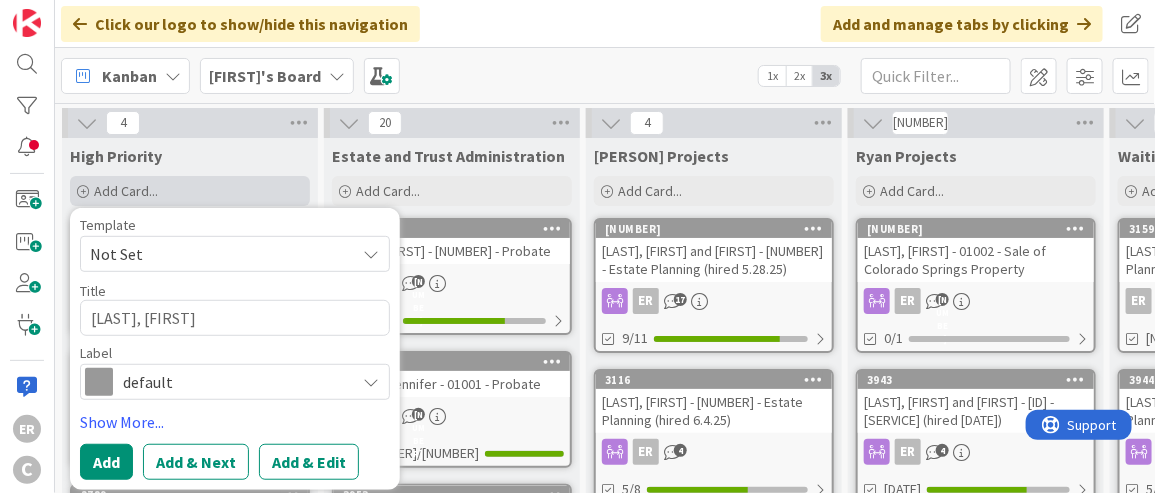 type on "x" 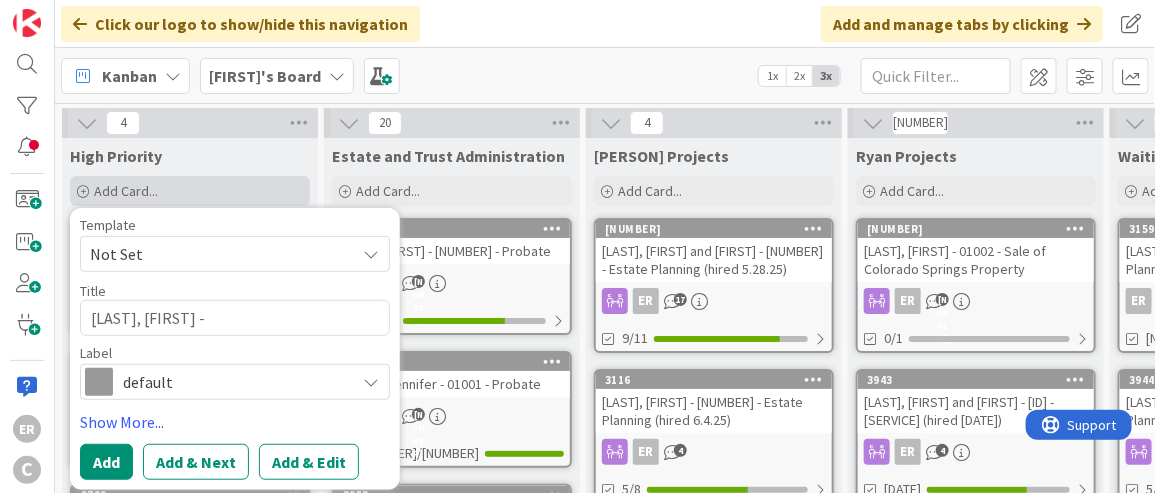 type on "[LAST], [FIRST] -" 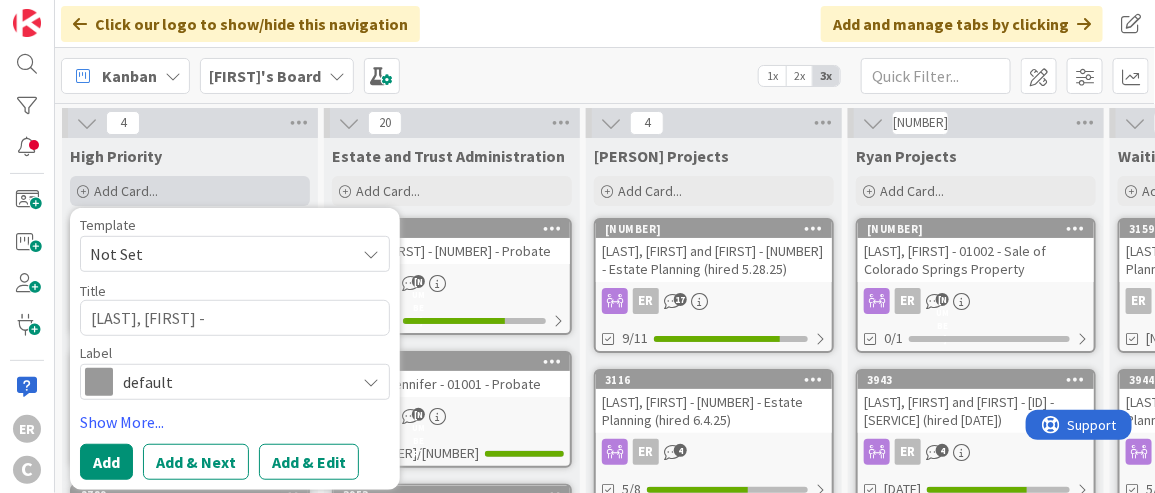 type on "x" 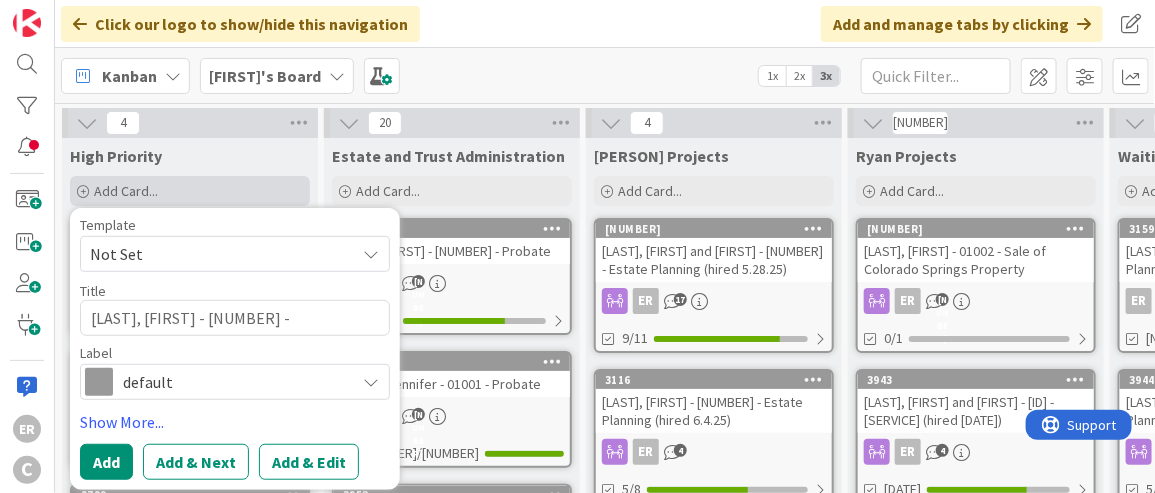 type on "x" 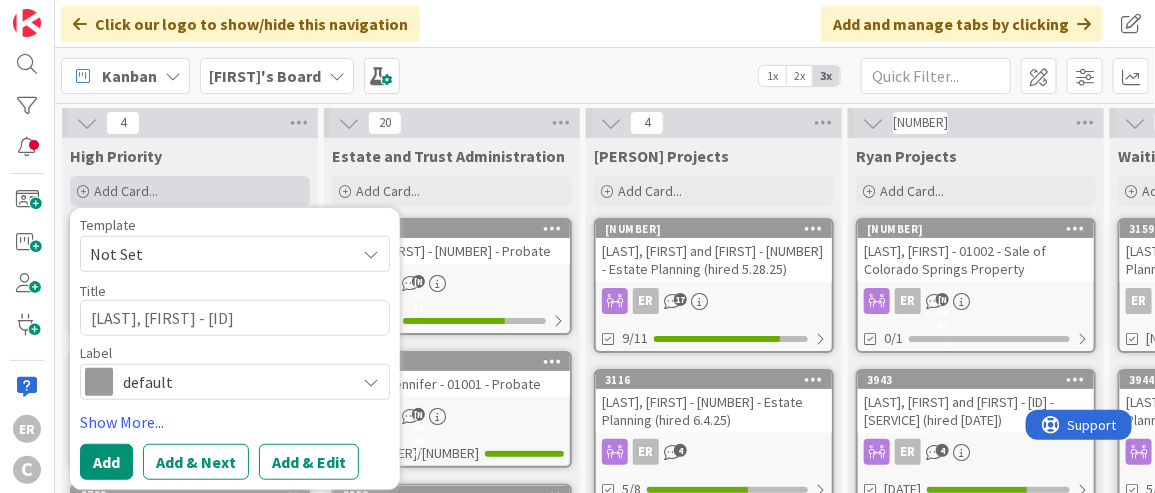 type on "x" 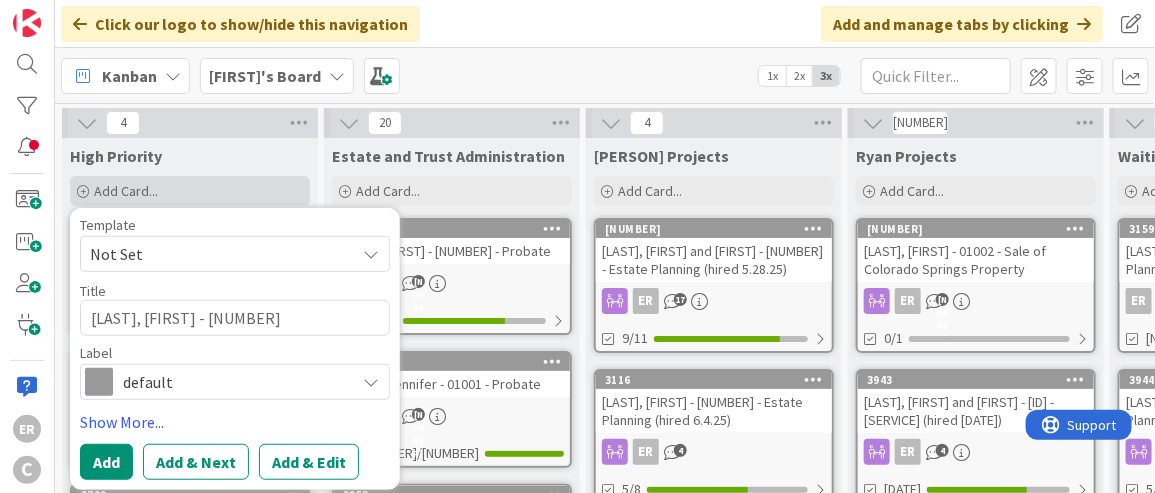 type on "x" 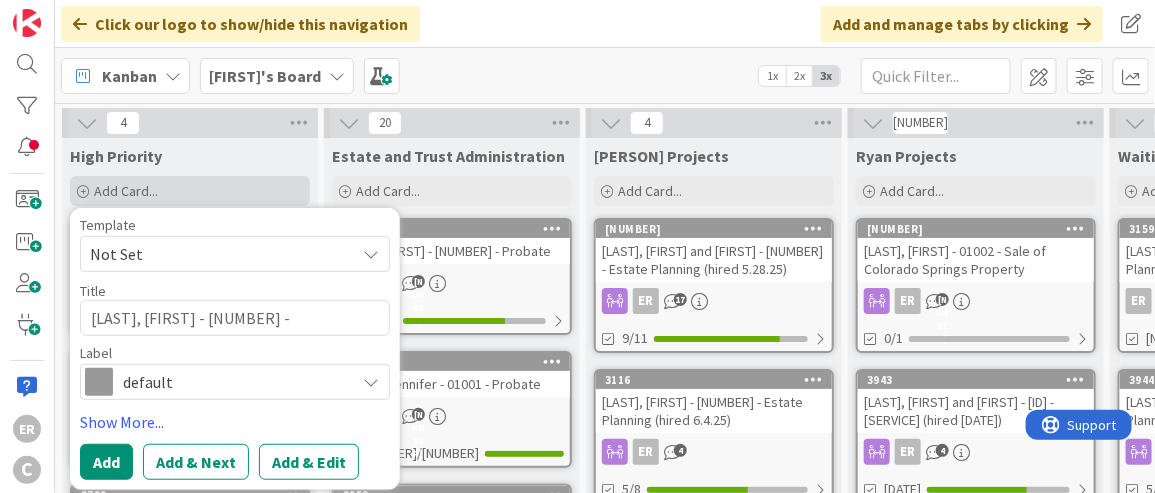 type on "x" 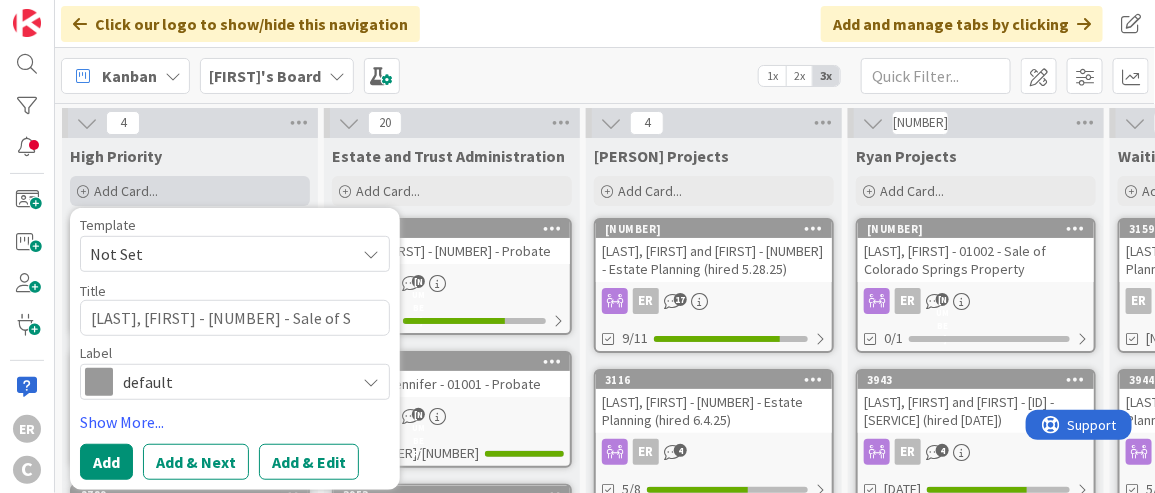 type on "x" 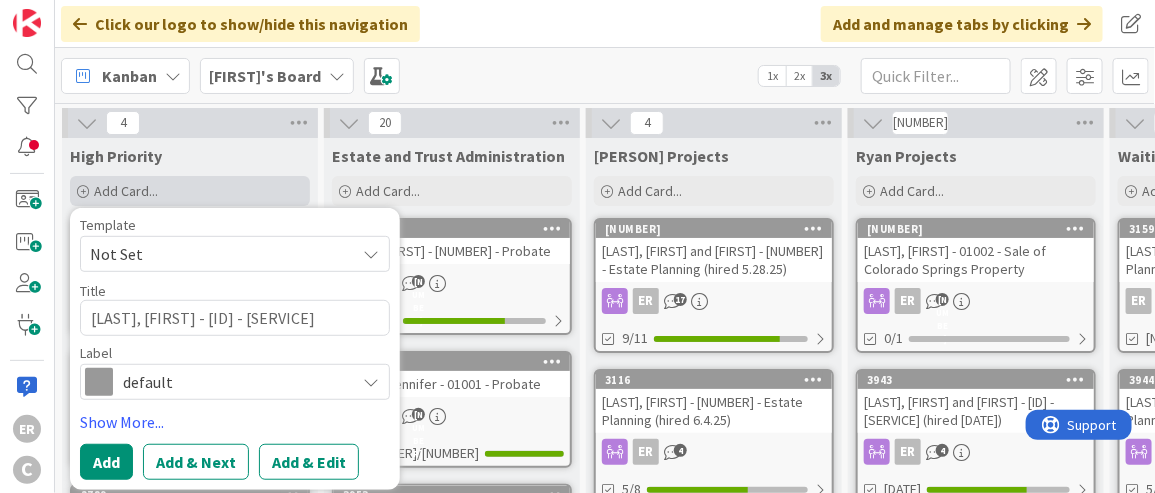 type on "x" 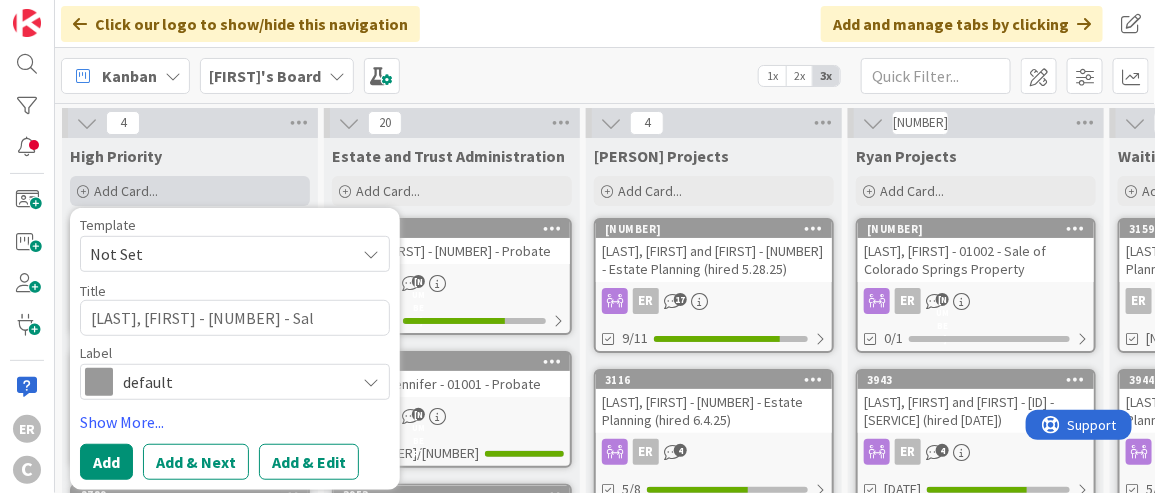 type on "x" 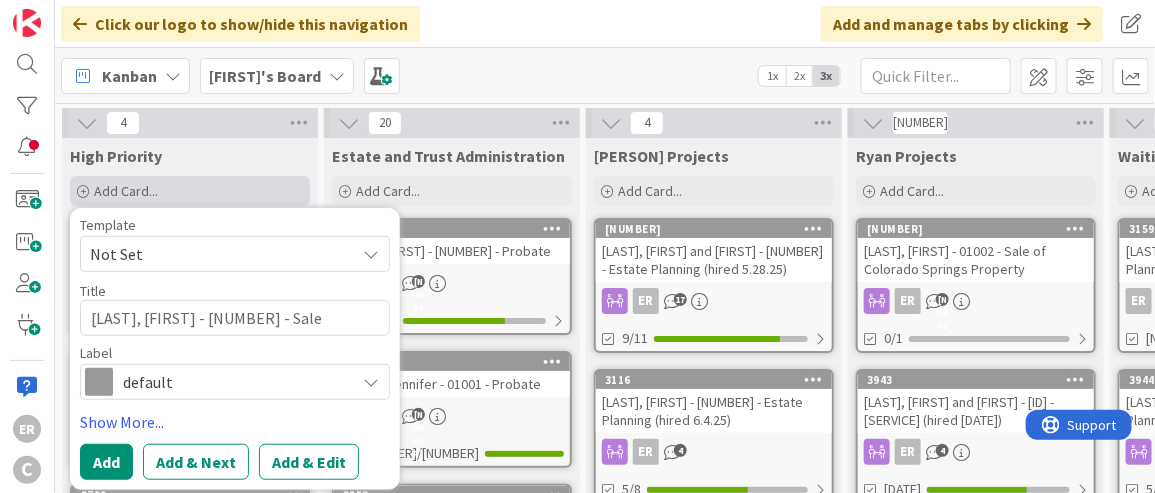type on "x" 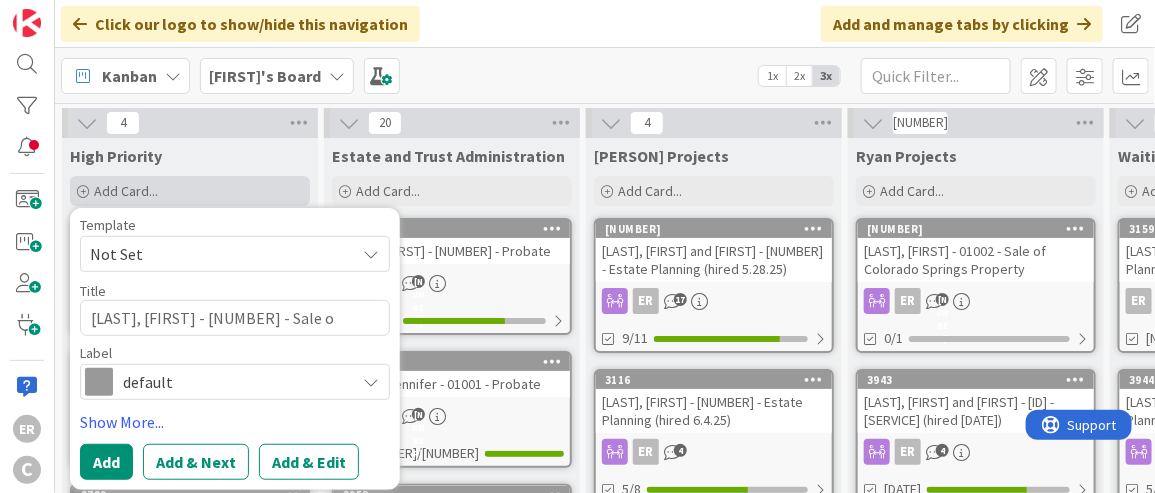 type on "x" 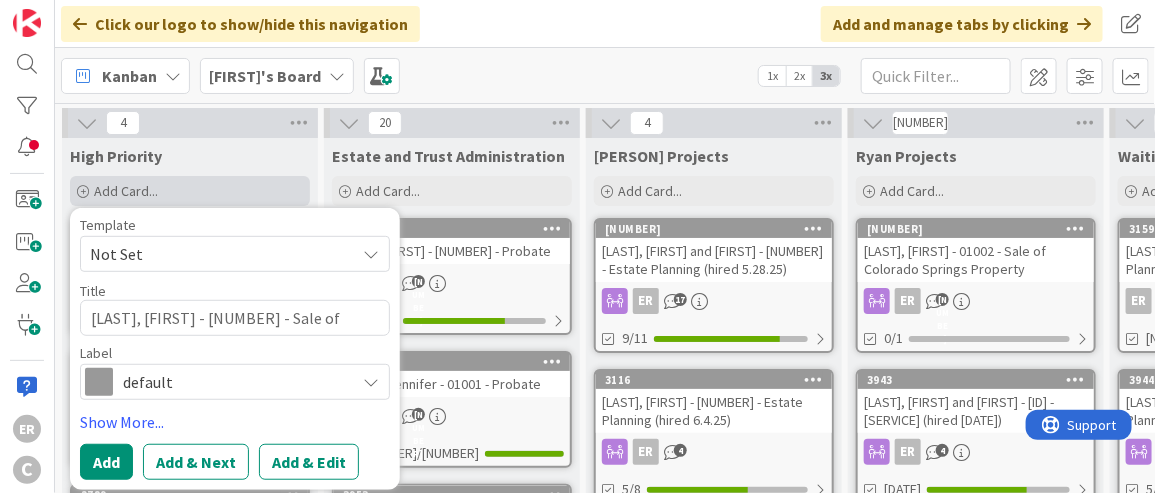 type on "[LAST], [FIRST] - [NUMBER] - Sale of" 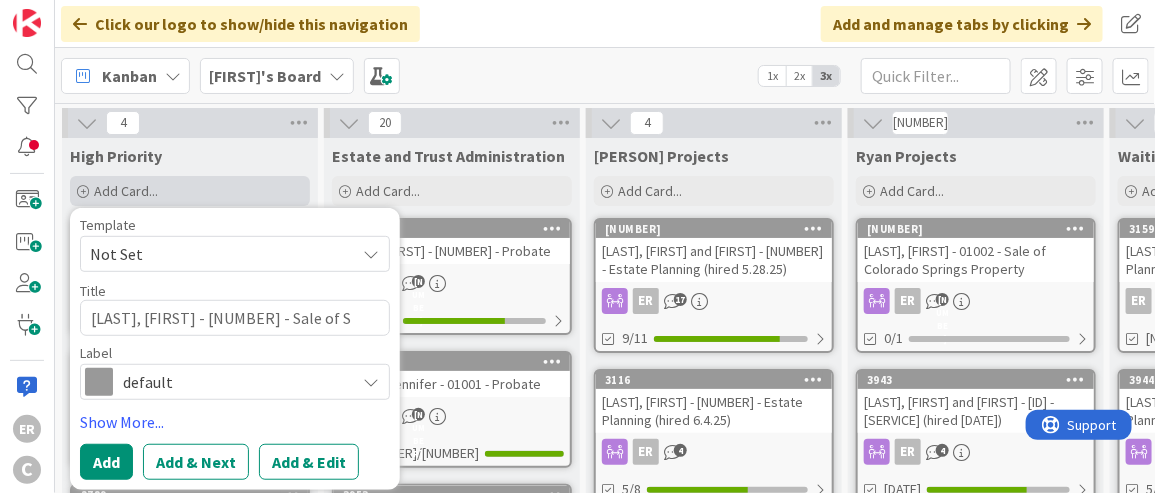 type on "x" 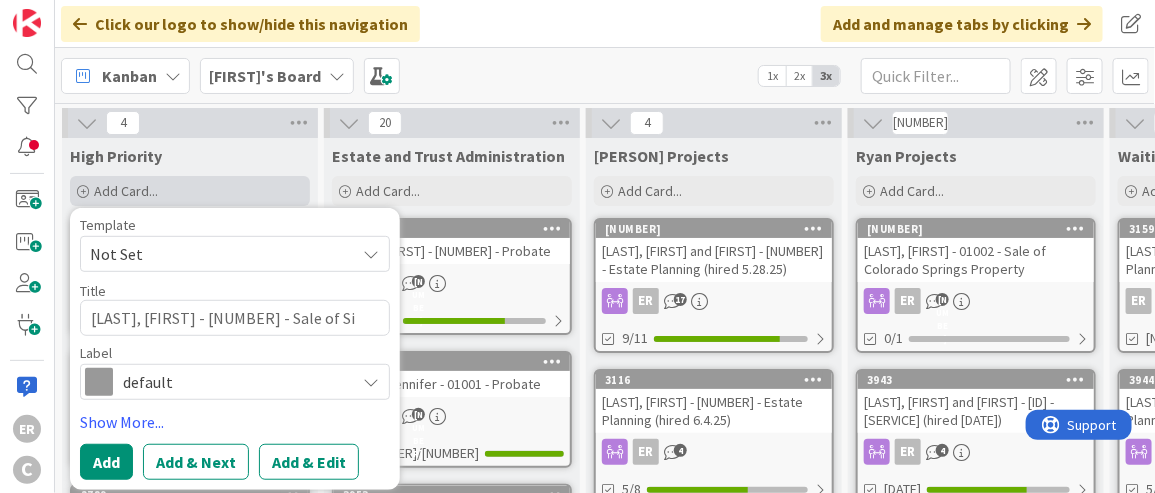 type on "x" 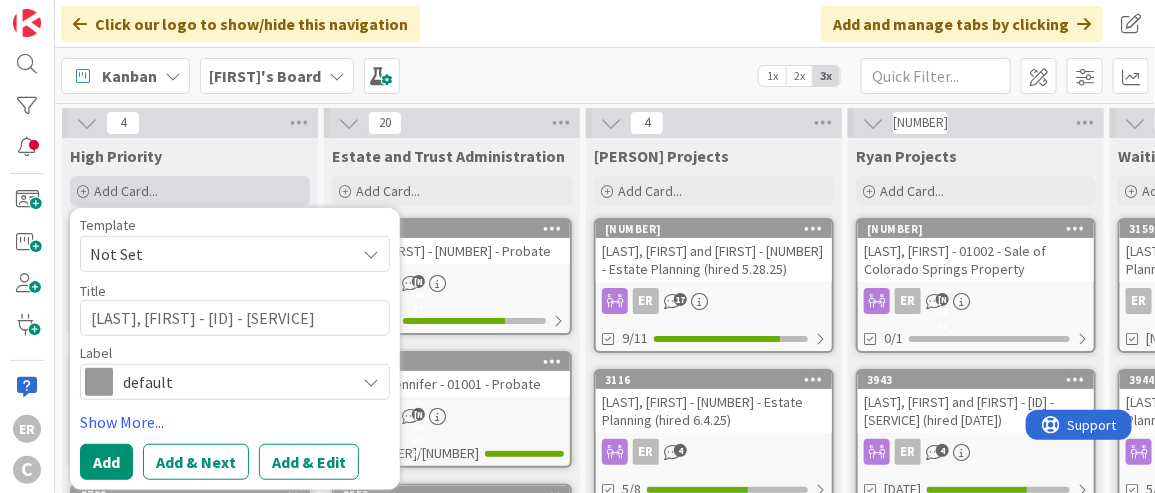 type on "[LAST], [FIRST] - [NUMBER] - Sale of Sign" 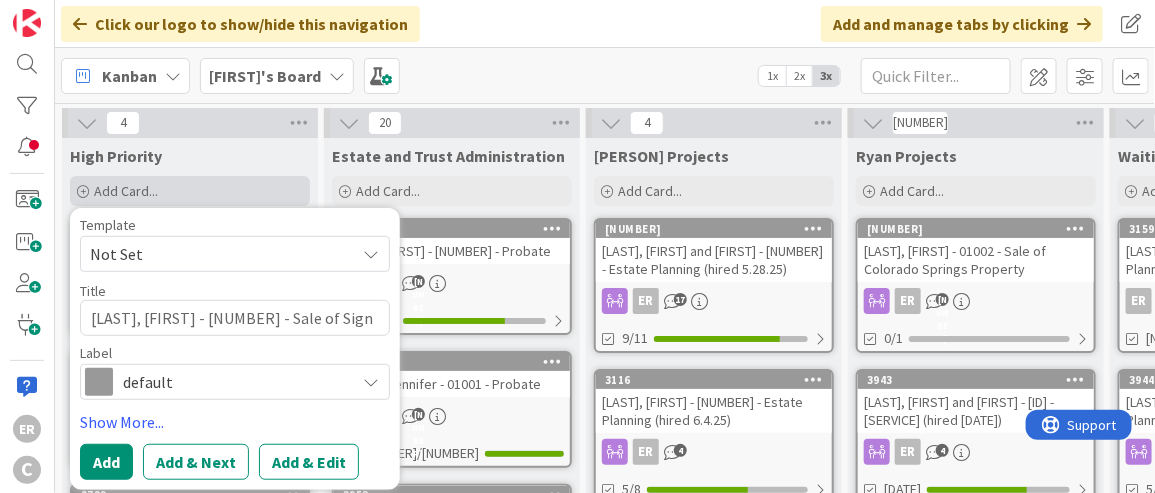 type on "x" 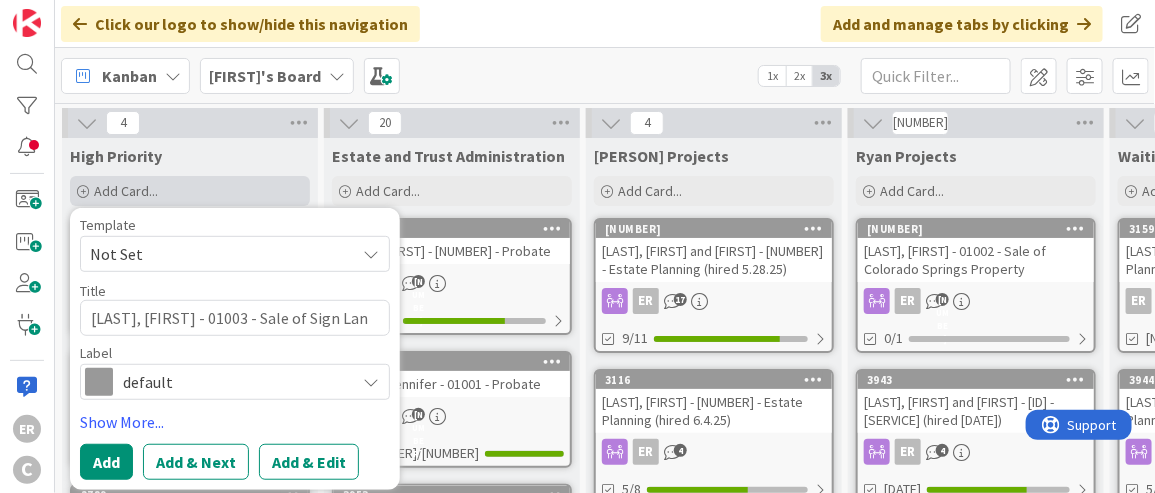 type on "x" 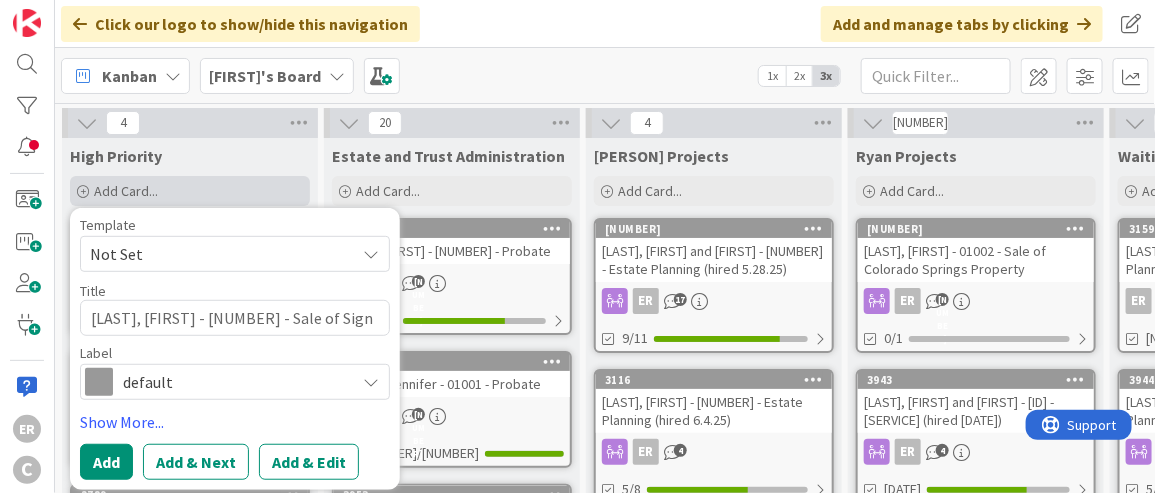 type on "[LAST], [FIRST] - [ID] - [SERVICE]" 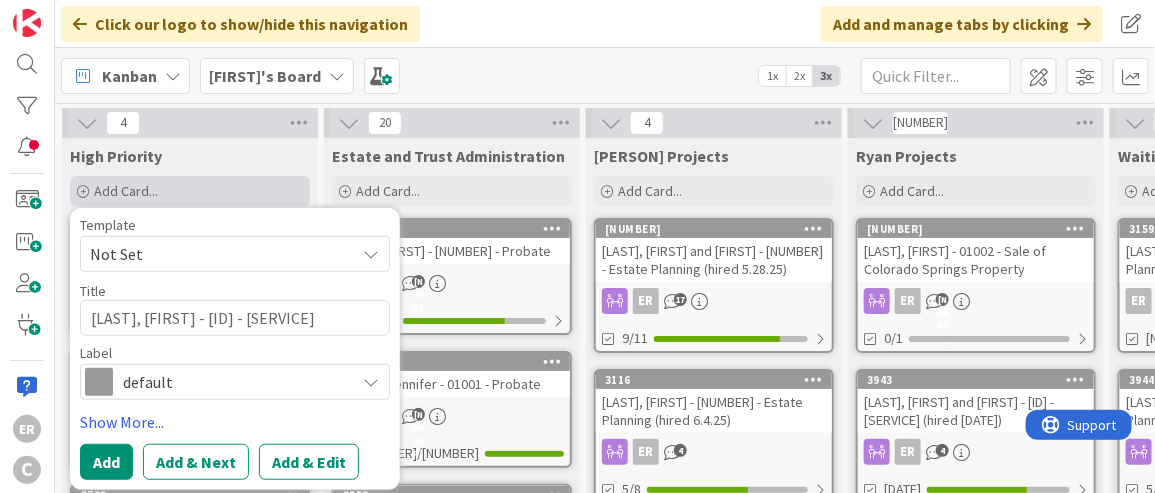 type on "x" 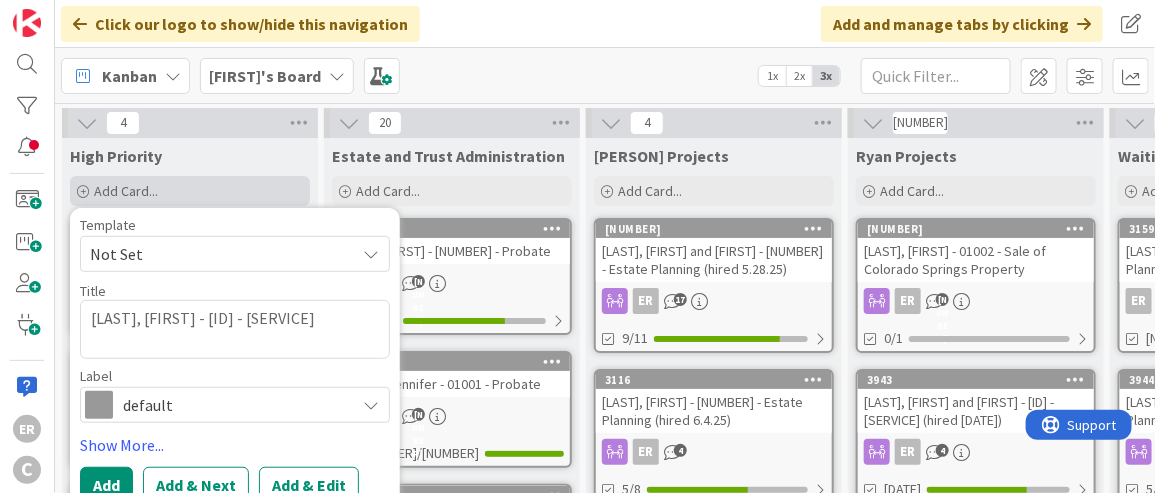type on "x" 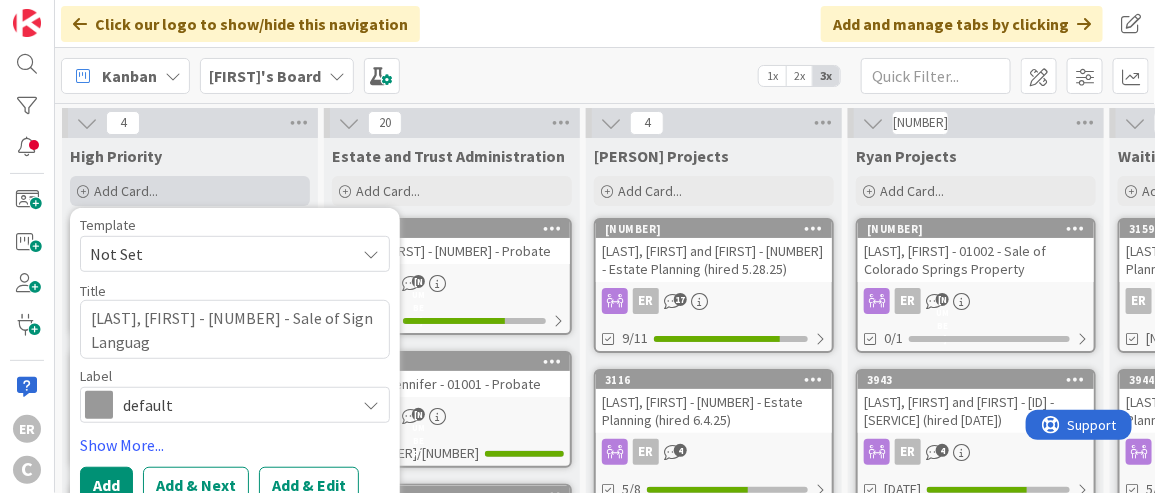 type on "x" 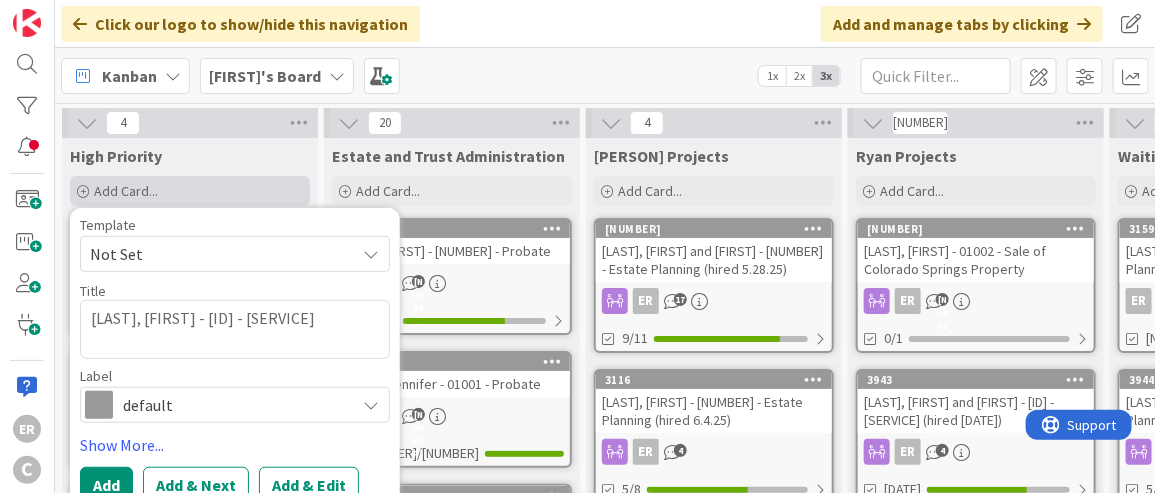 type on "[LAST], [FIRST] - [ID] - [SERVICE]" 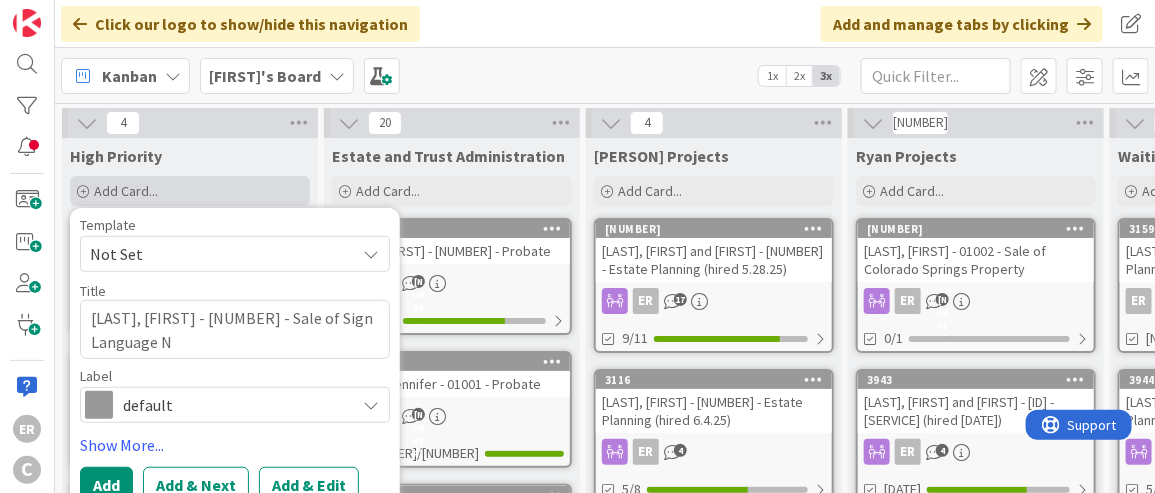 type on "x" 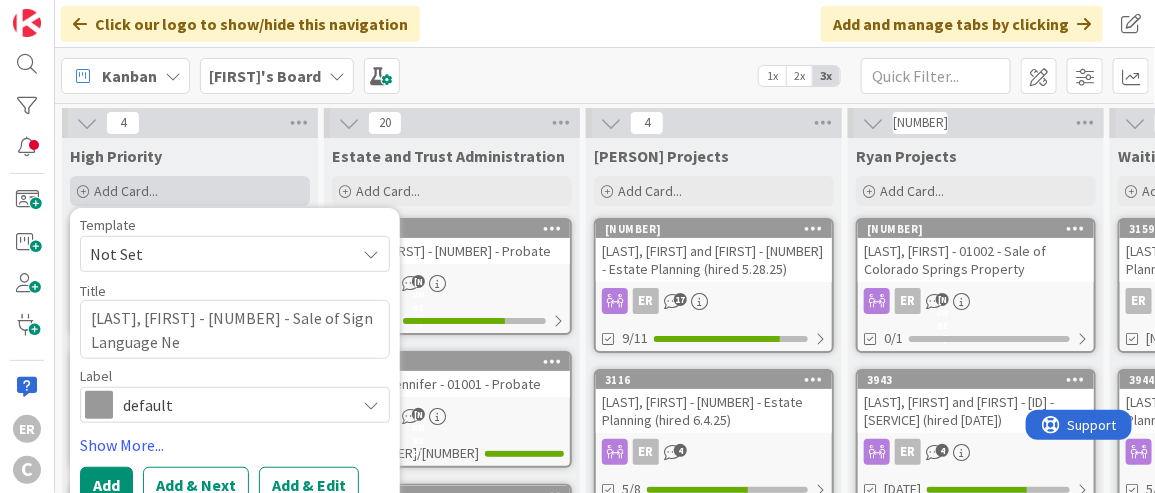 type on "x" 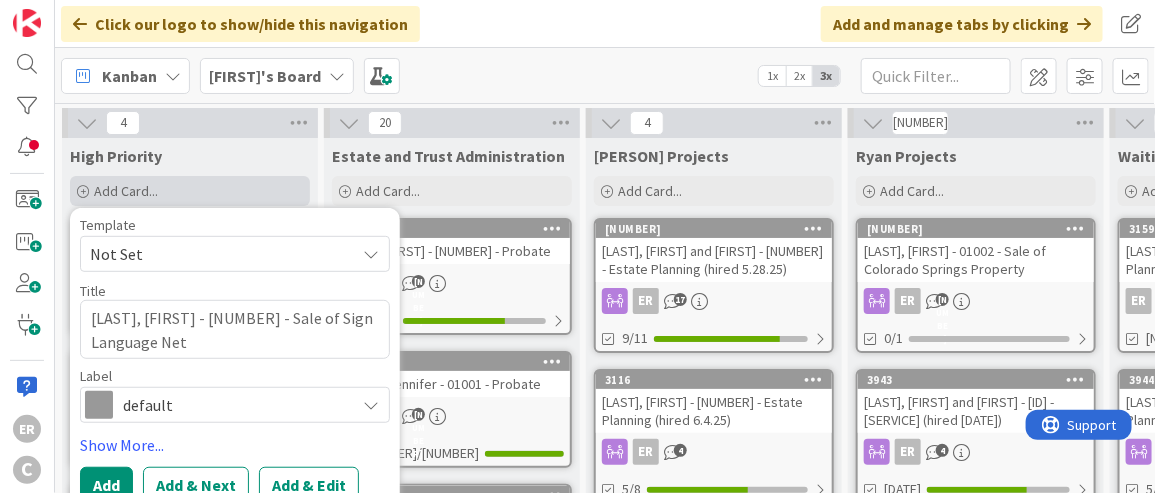 type on "x" 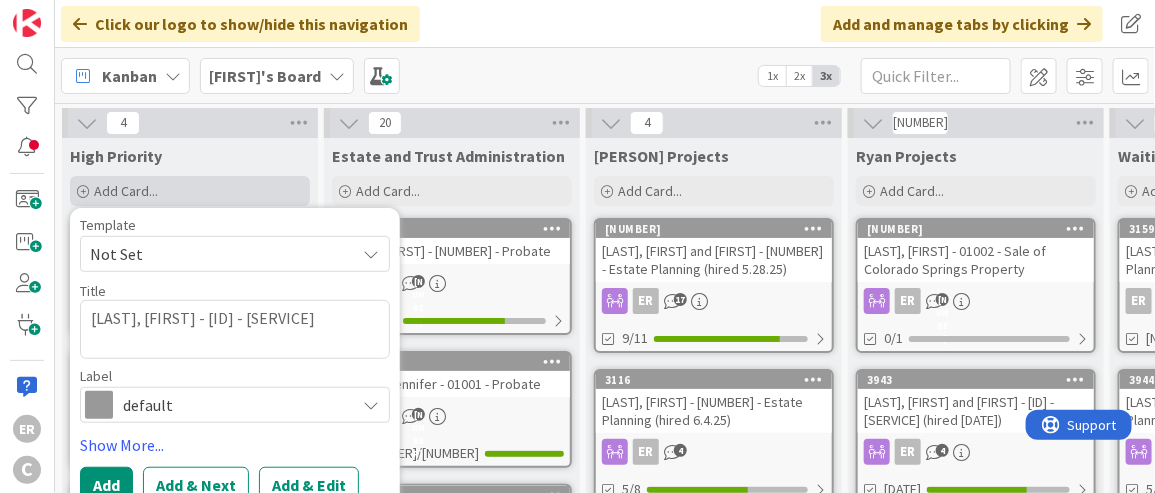 type on "x" 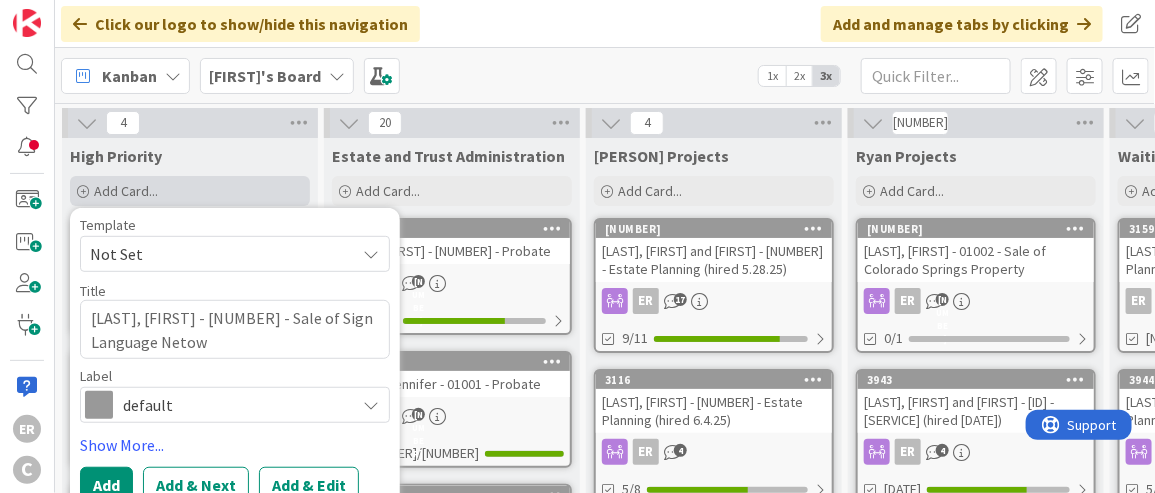 type on "x" 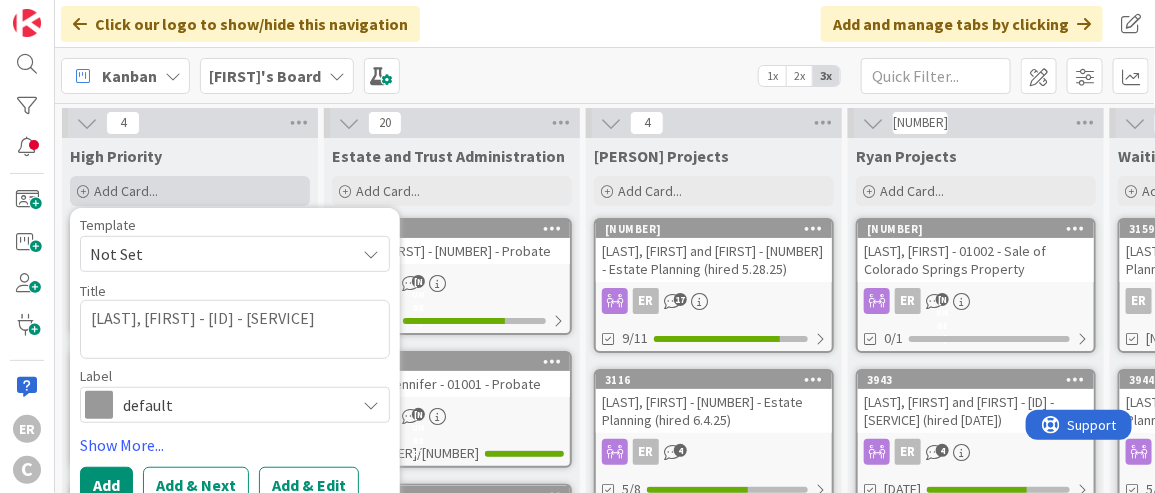 type on "x" 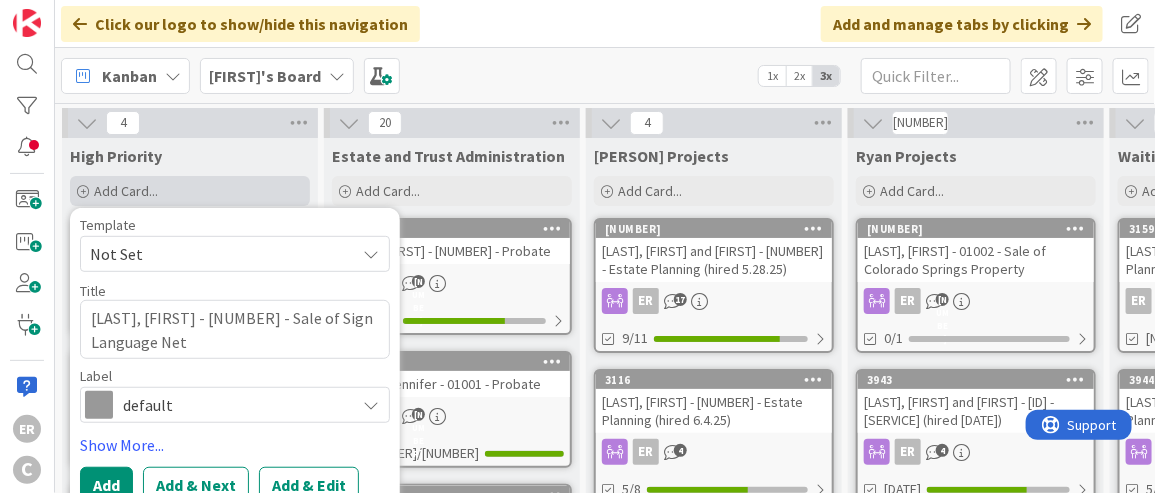 type on "x" 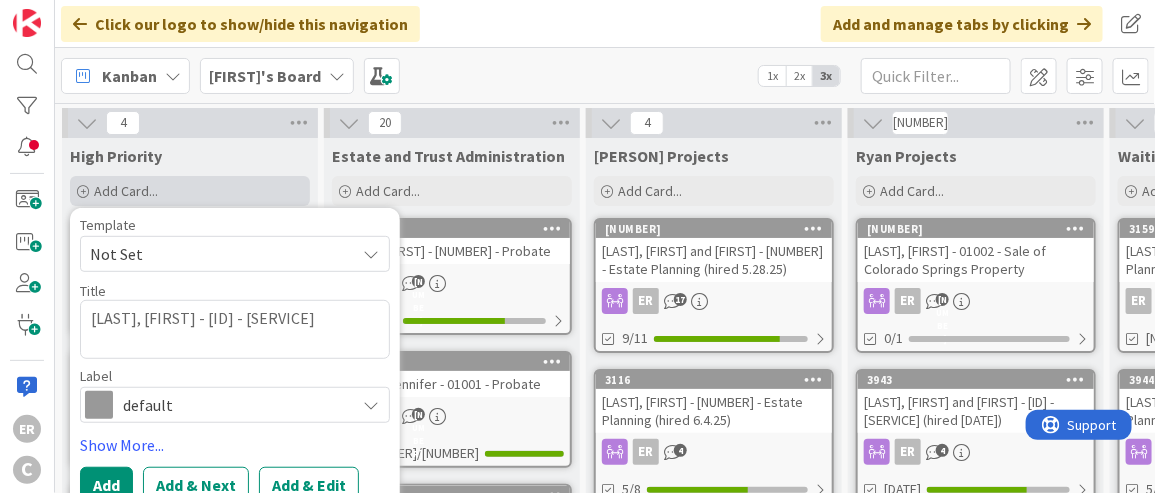 type on "x" 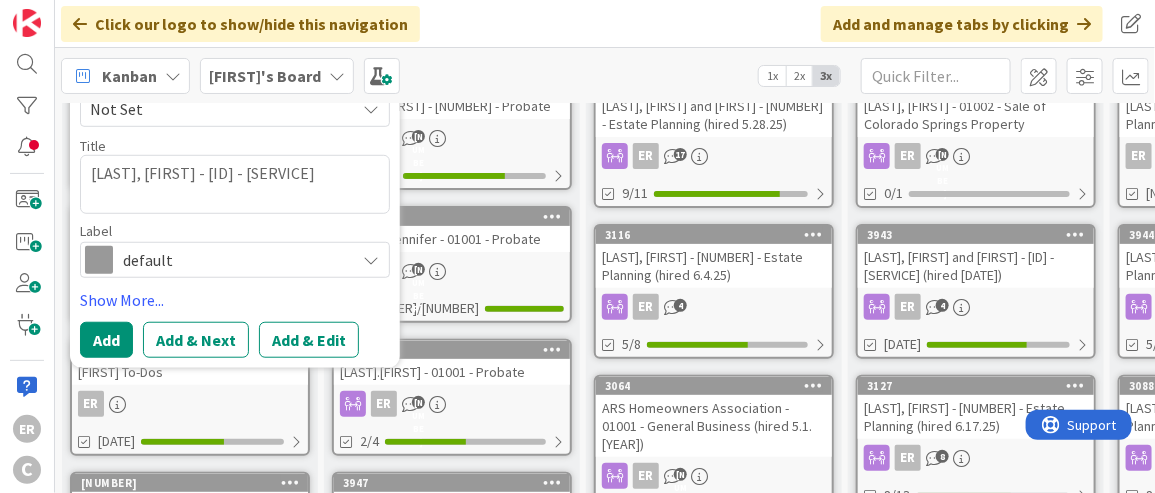 scroll, scrollTop: 150, scrollLeft: 0, axis: vertical 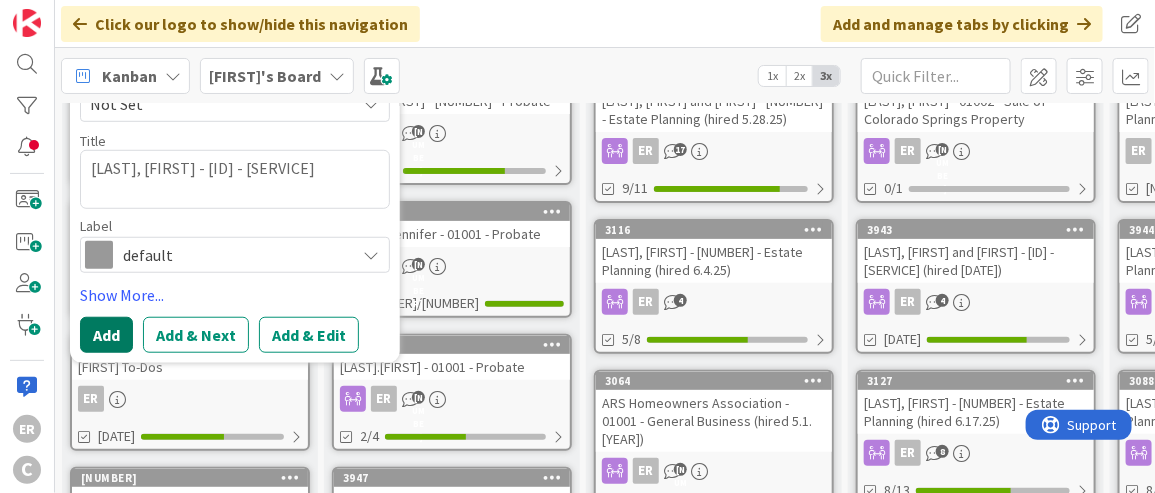 type on "[LAST], [FIRST] - [ID] - [SERVICE]" 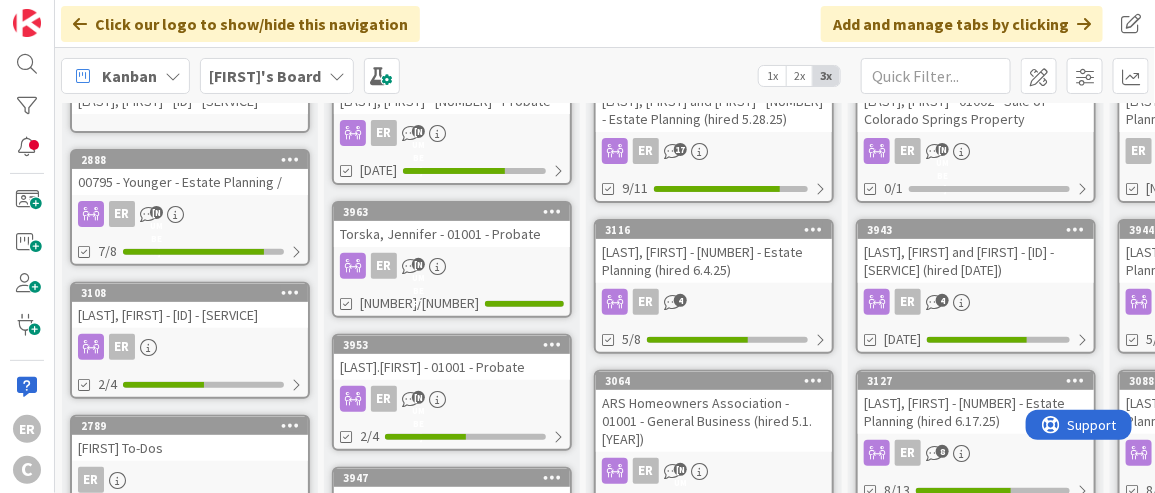 click on "[LAST], [FIRST] - [ID] - [SERVICE]" at bounding box center (190, 101) 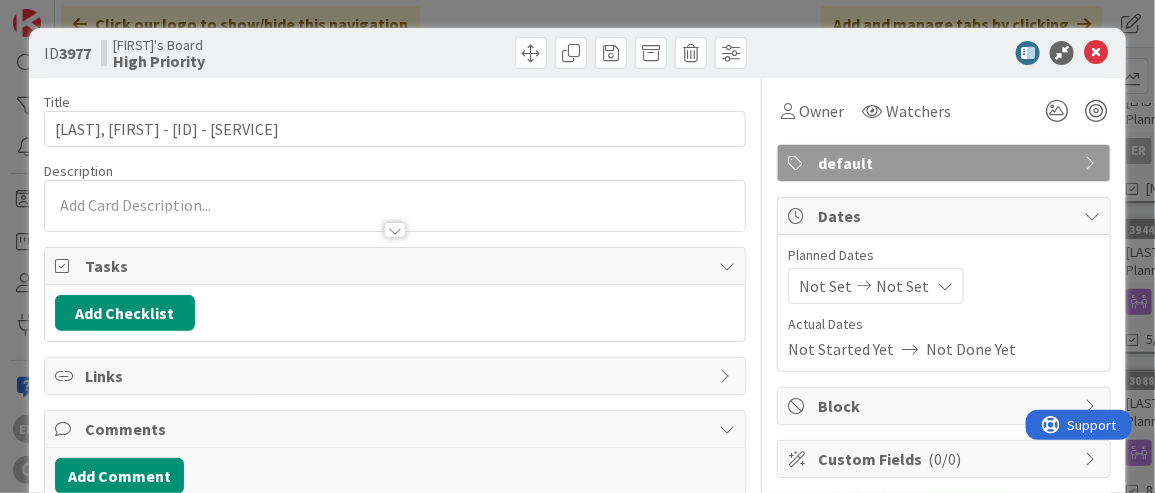scroll, scrollTop: 0, scrollLeft: 0, axis: both 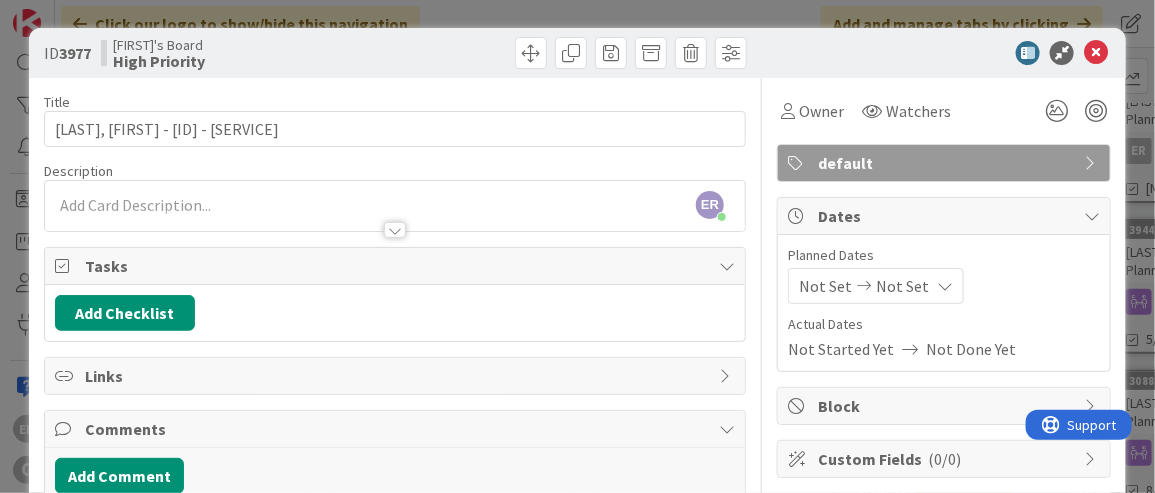 click on "ER [FIRST] [LAST] just joined" at bounding box center (395, 206) 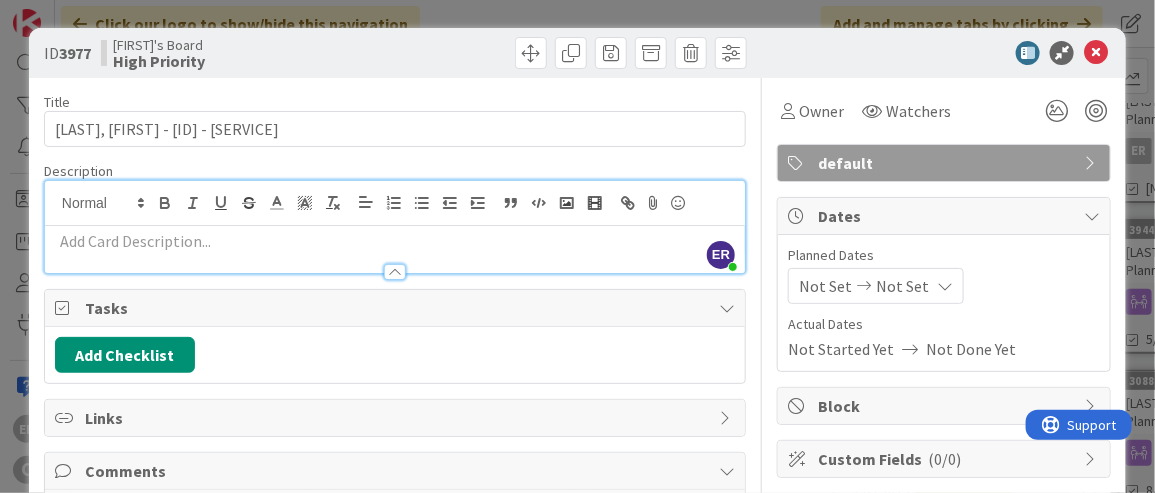 click at bounding box center (395, 241) 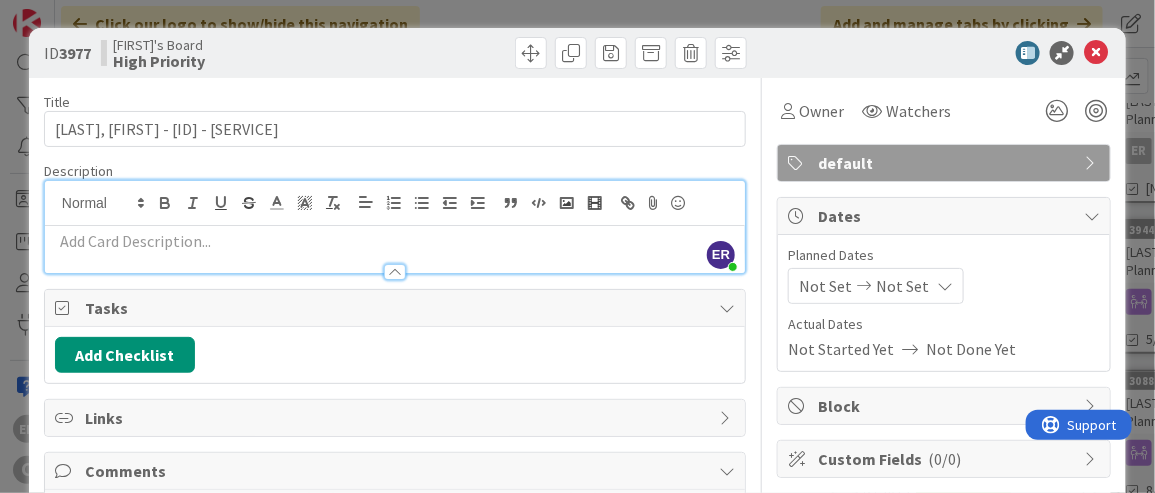 type 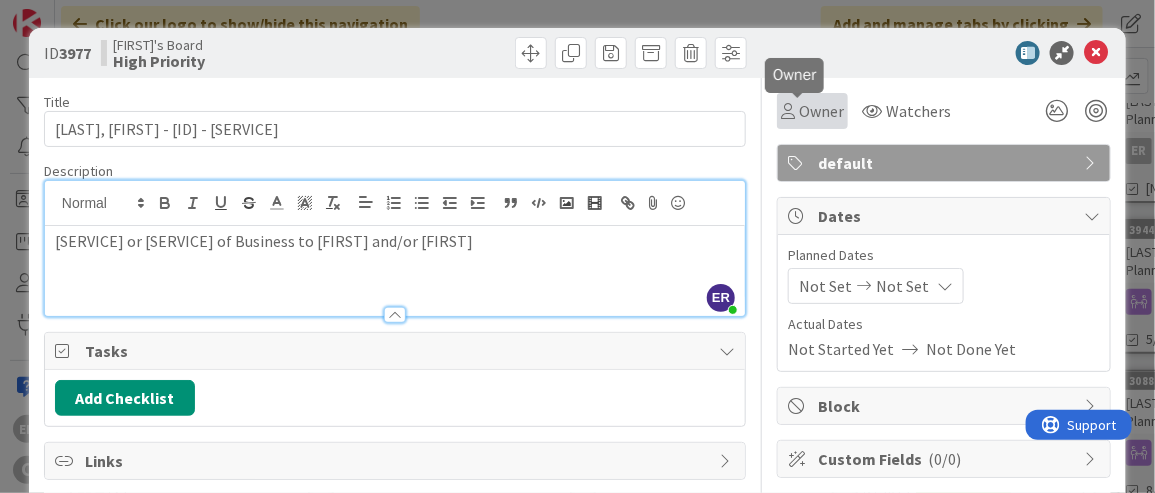 click on "Owner" at bounding box center [821, 111] 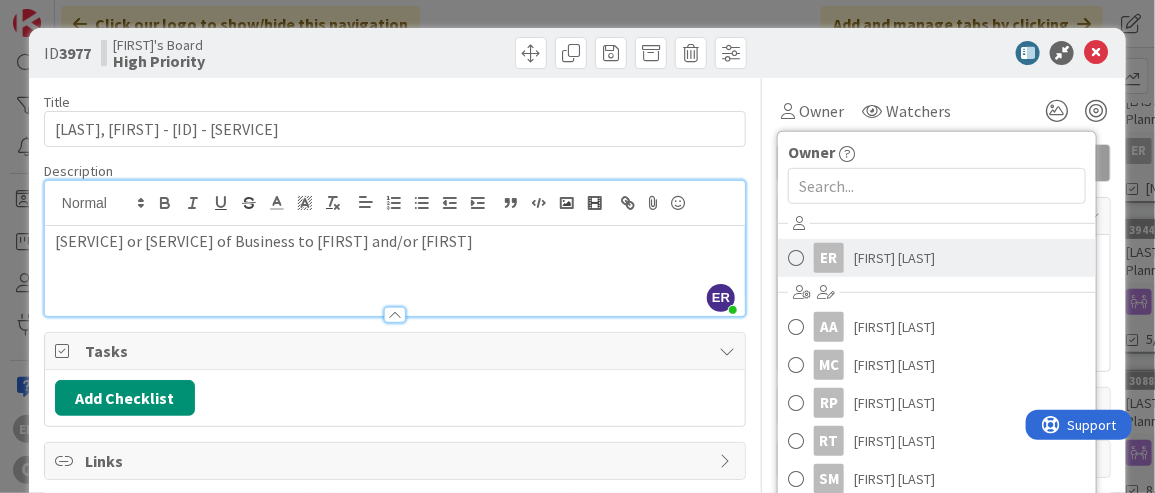click on "ER [FIRST] [LAST]" at bounding box center [937, 258] 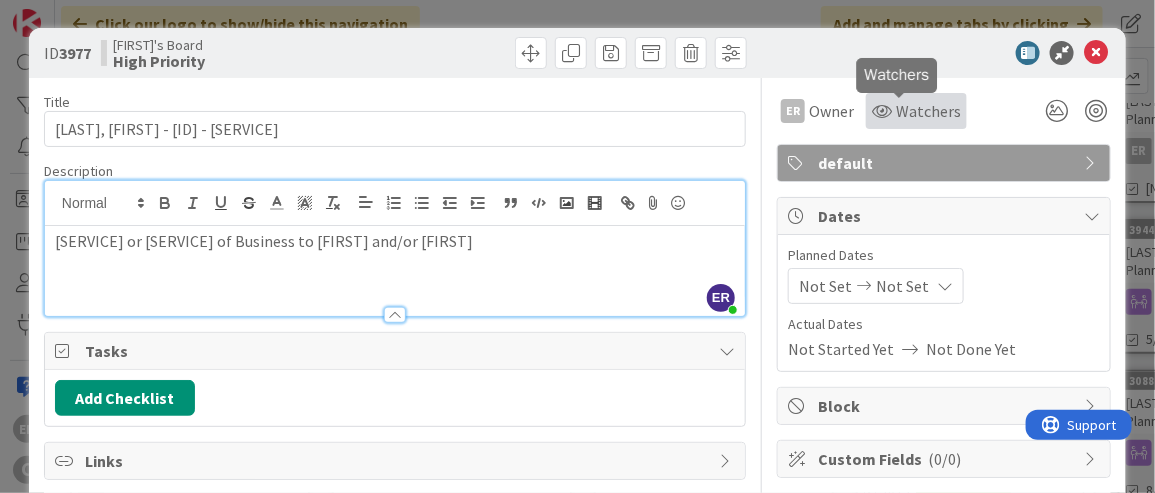 click on "Watchers" at bounding box center [928, 111] 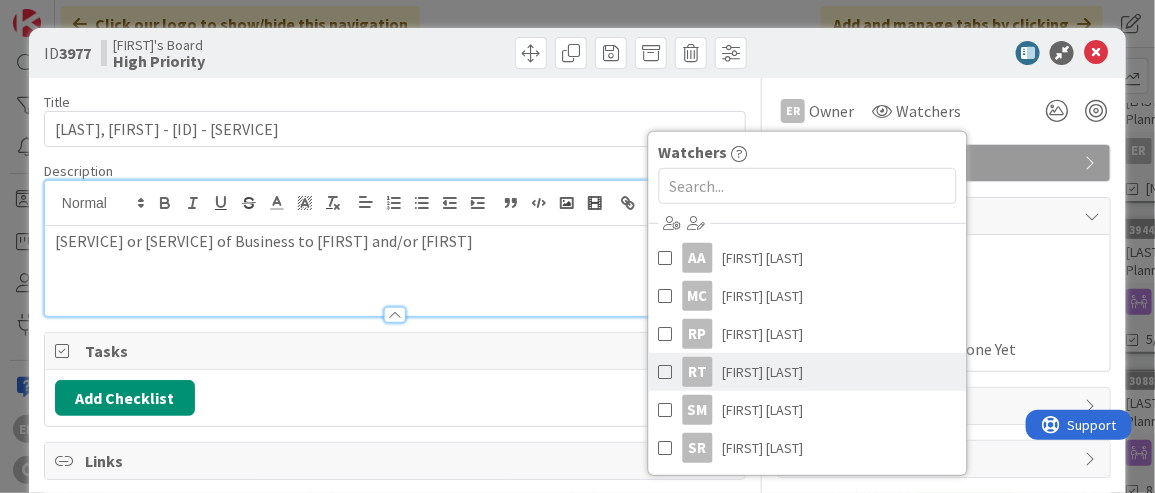 click on "RT [FIRST] [LAST]" at bounding box center [808, 372] 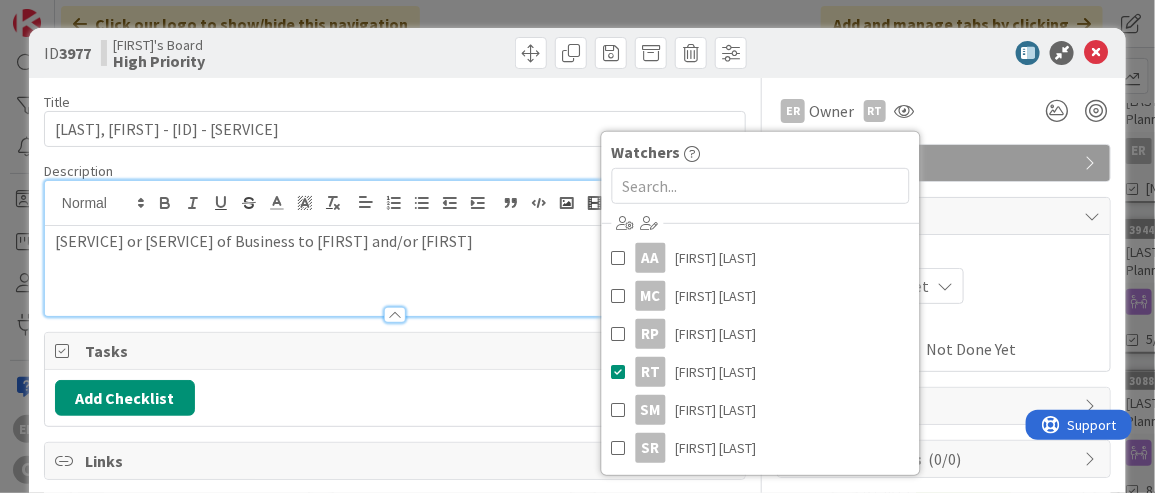click on "ID 3977 [PERSON]'s Board High Priority" at bounding box center [577, 53] 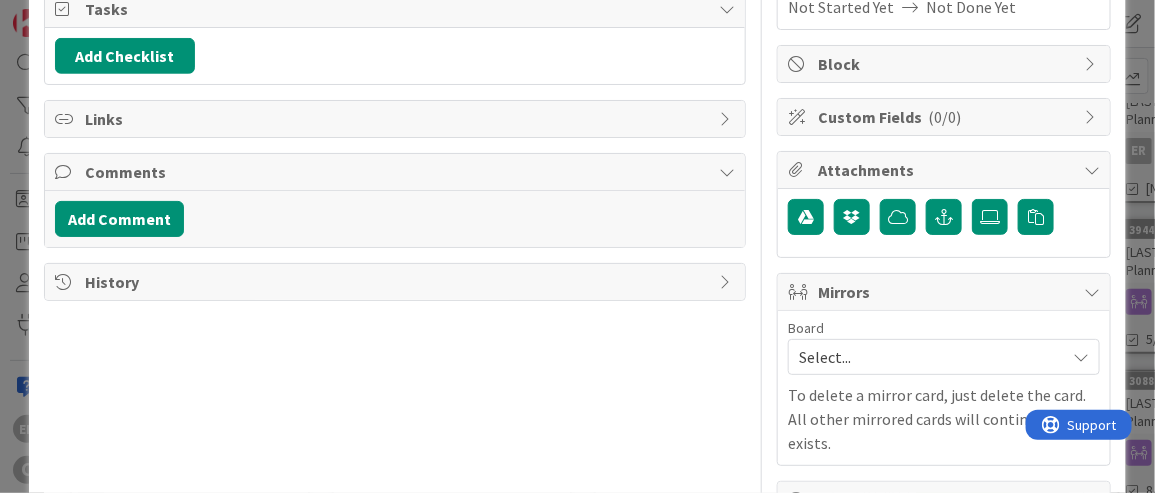 scroll, scrollTop: 354, scrollLeft: 0, axis: vertical 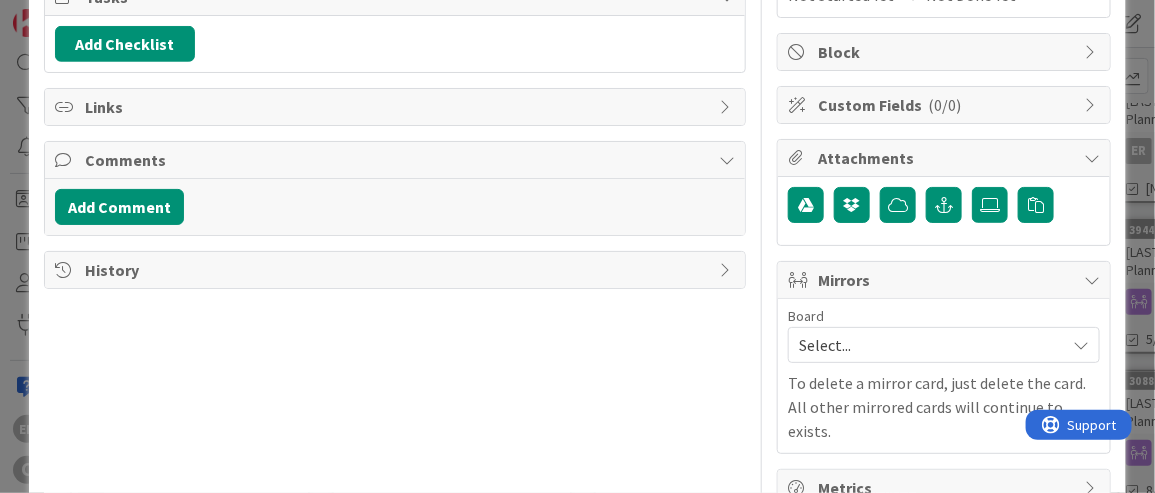 click on "Select..." at bounding box center (927, 345) 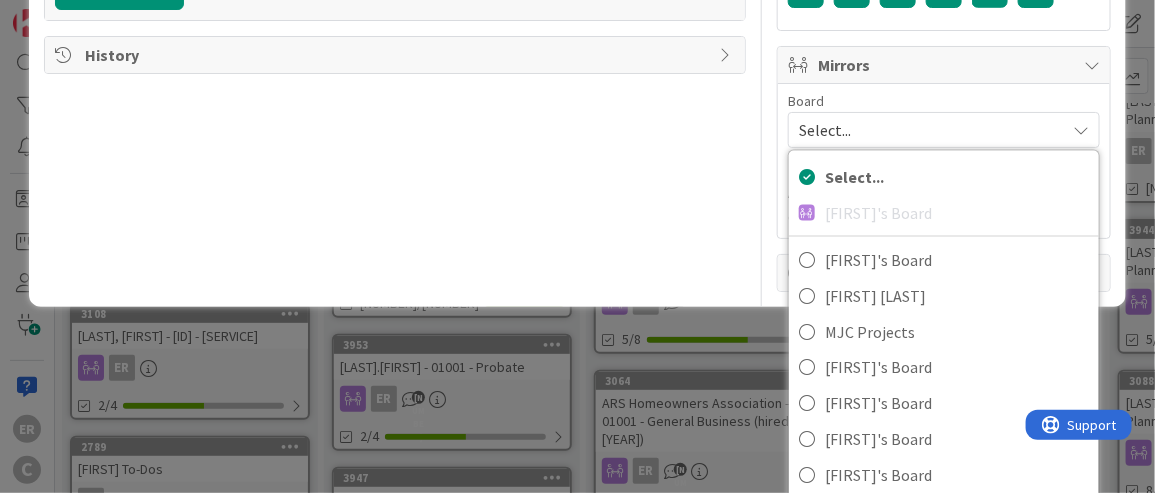 scroll, scrollTop: 571, scrollLeft: 0, axis: vertical 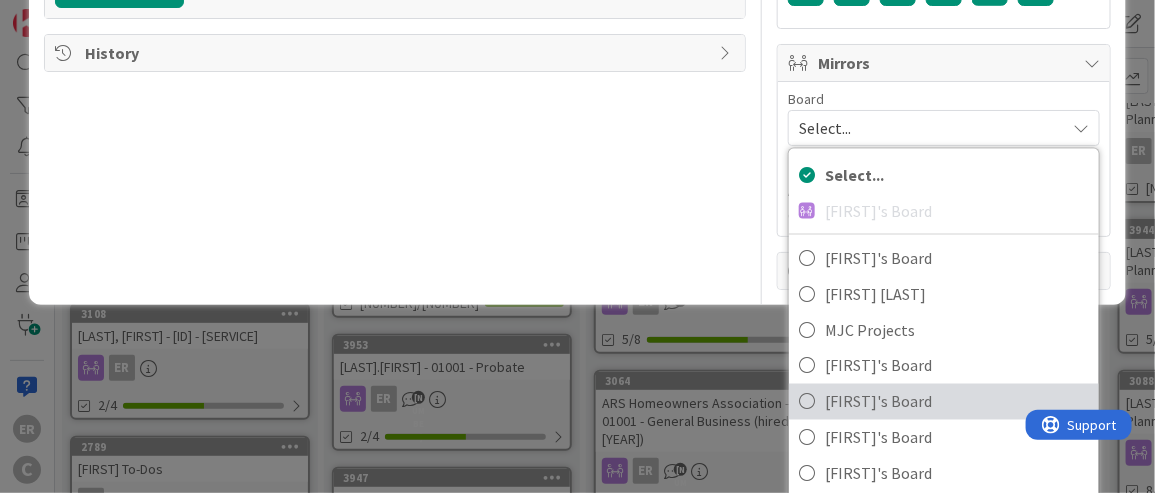 click on "[FIRST]'s Board" at bounding box center [957, 402] 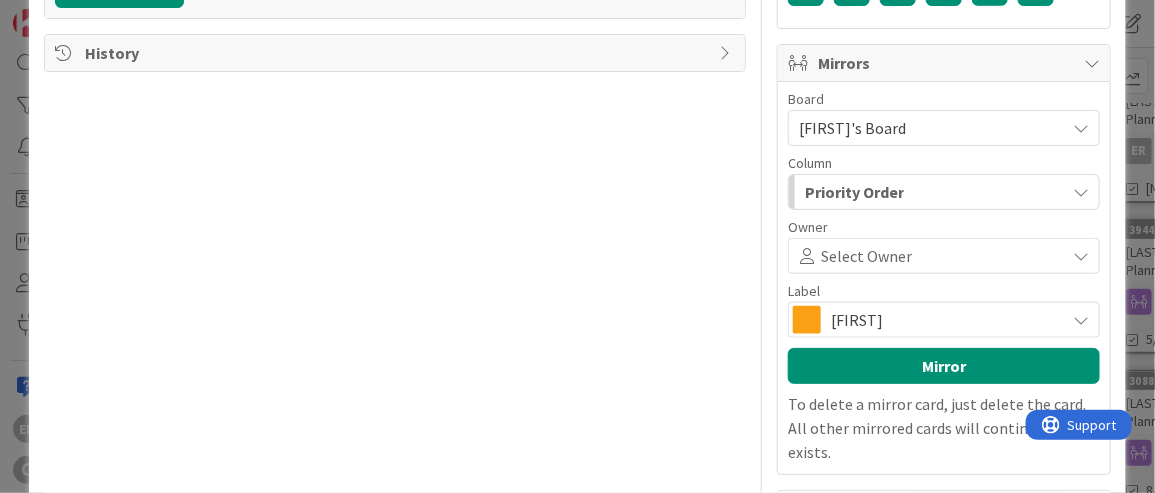 click on "Select Owner" at bounding box center (866, 256) 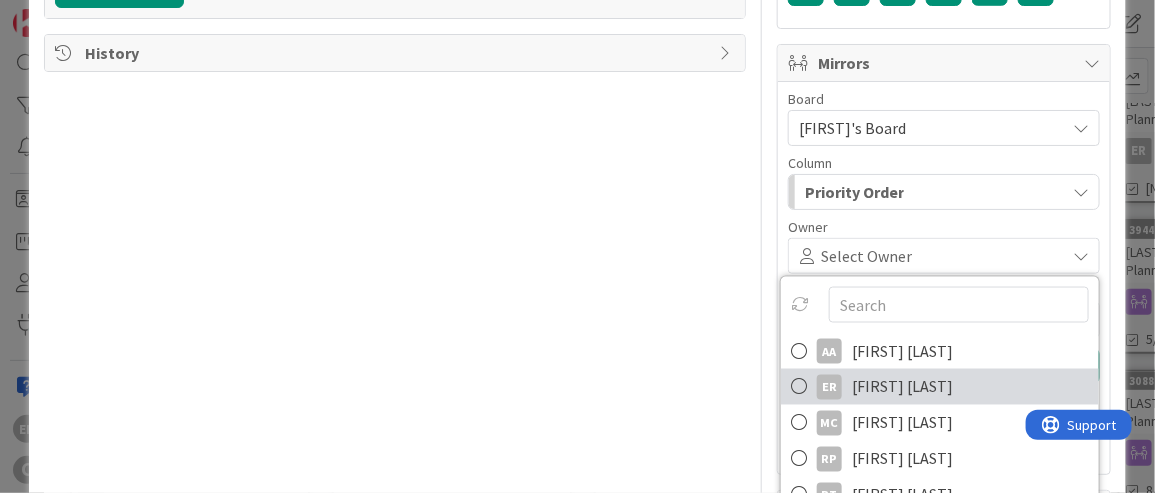 click on "[FIRST] [LAST]" at bounding box center (902, 387) 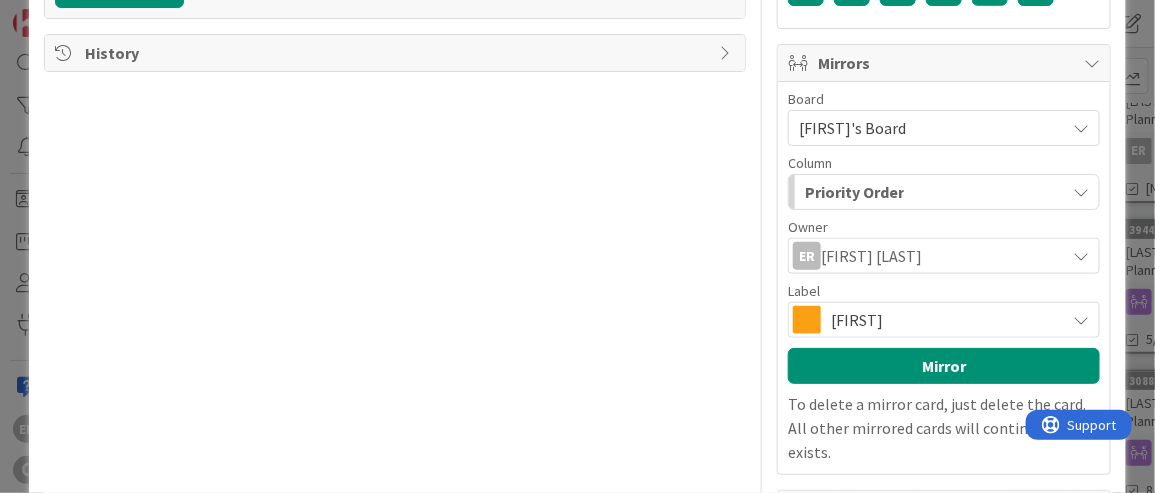 click on "[FIRST]" at bounding box center (943, 320) 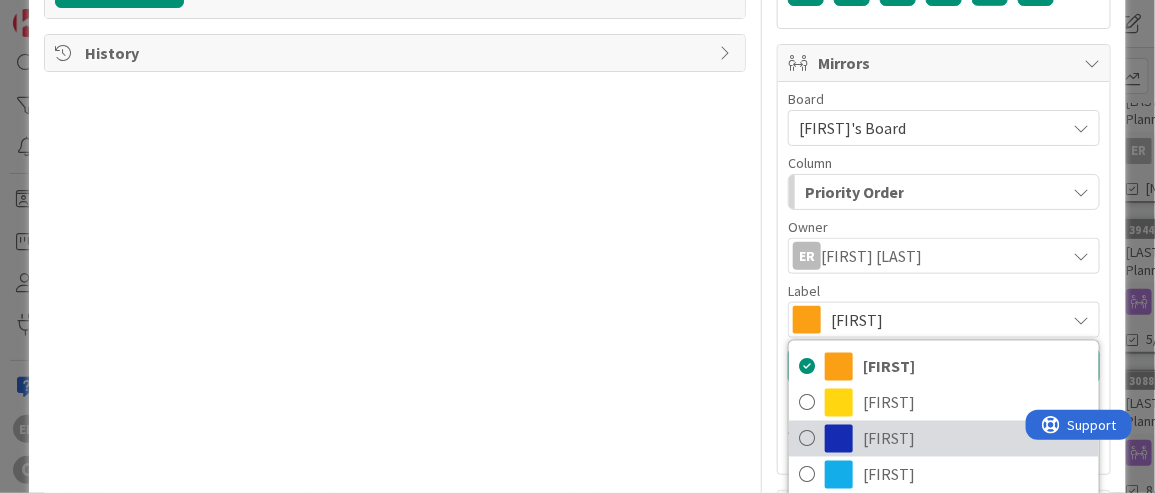 click on "[FIRST]" at bounding box center [976, 439] 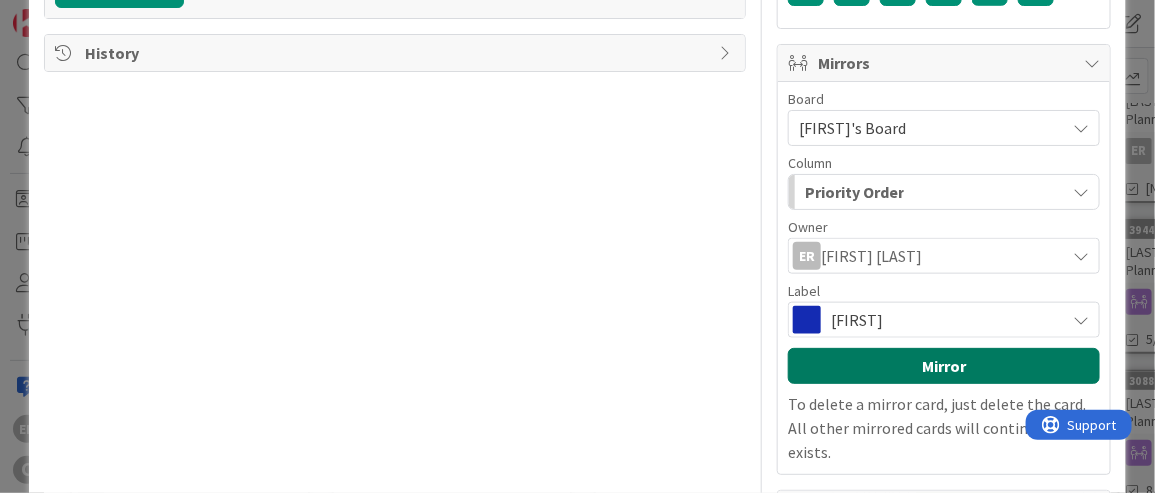 click on "Mirror" at bounding box center [944, 366] 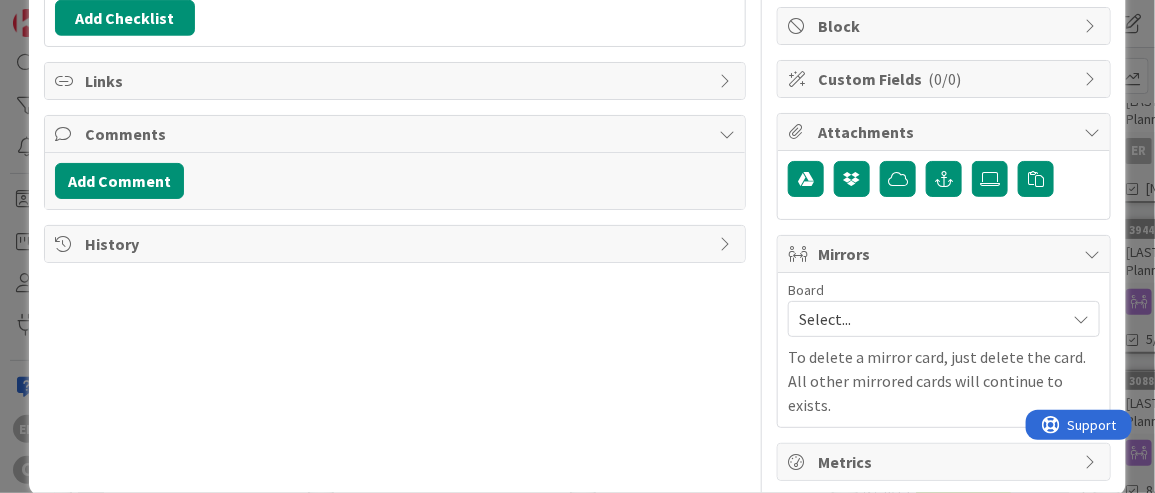 scroll, scrollTop: 483, scrollLeft: 0, axis: vertical 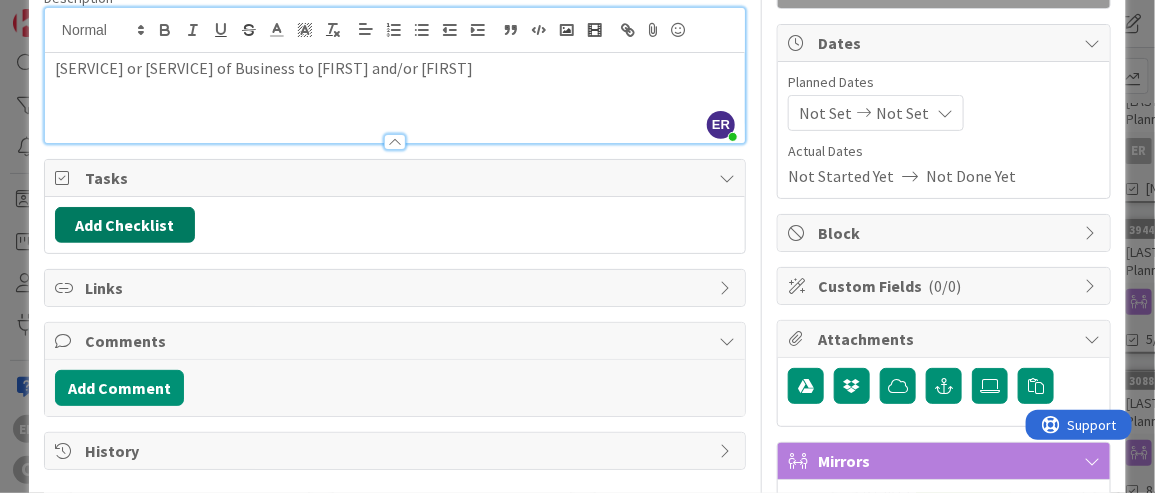 click on "Add Checklist" at bounding box center [125, 225] 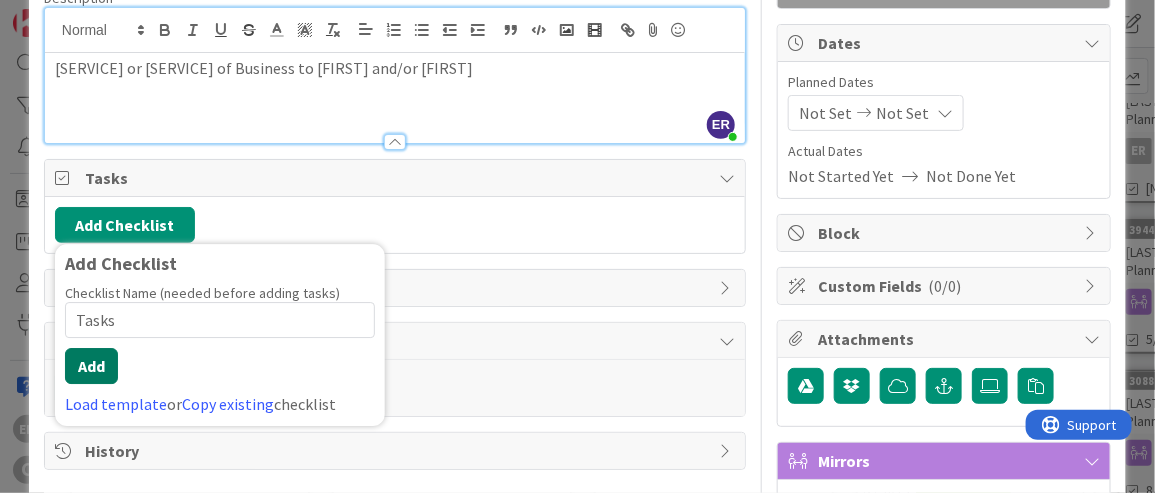 type on "Tasks" 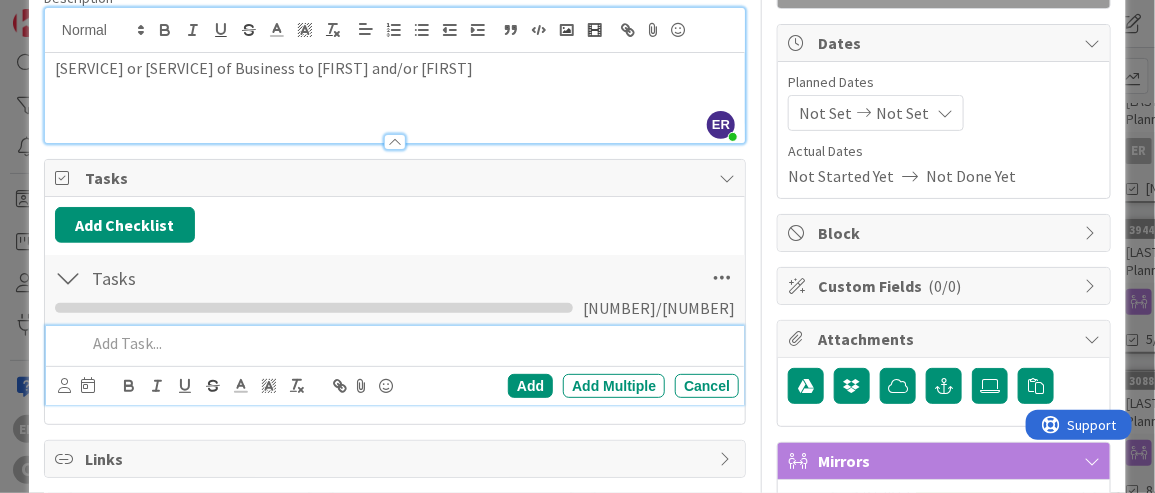 type 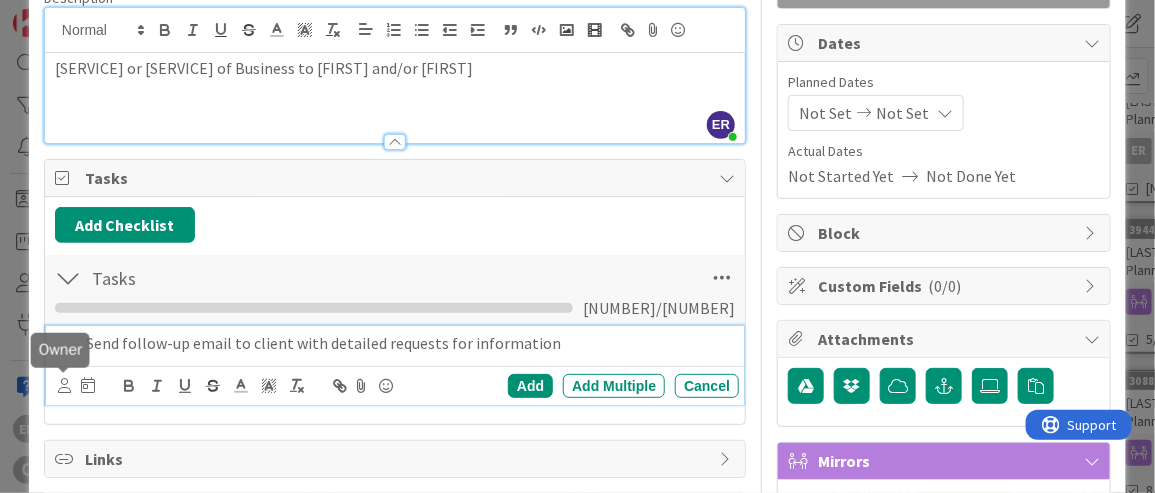 click at bounding box center [64, 385] 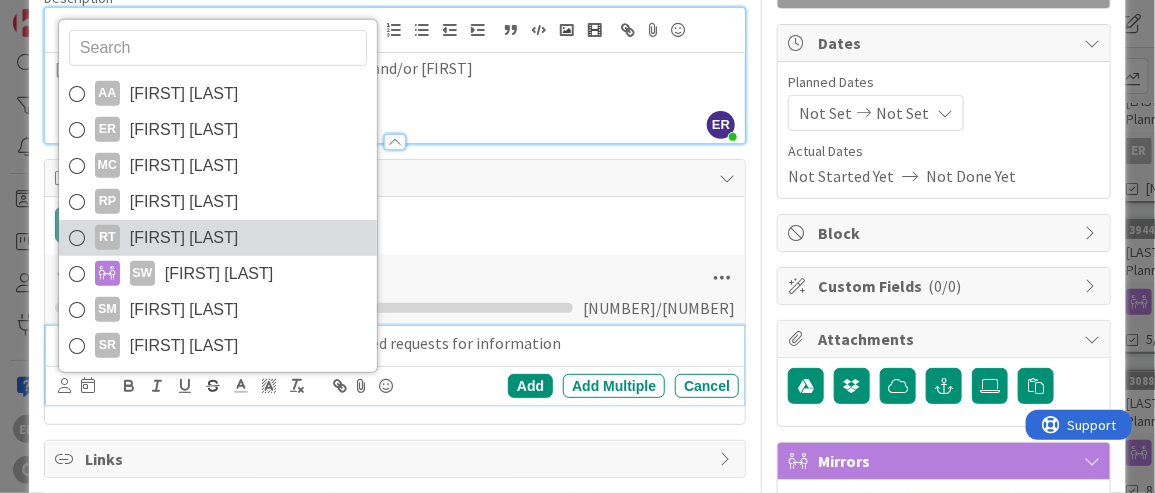 click on "[FIRST] [LAST]" at bounding box center [184, 238] 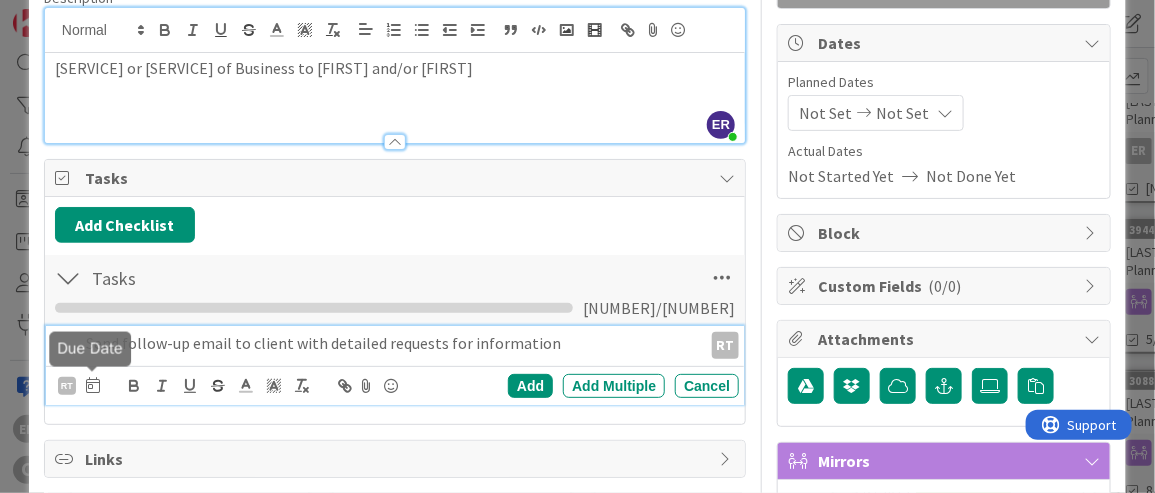 click at bounding box center (93, 385) 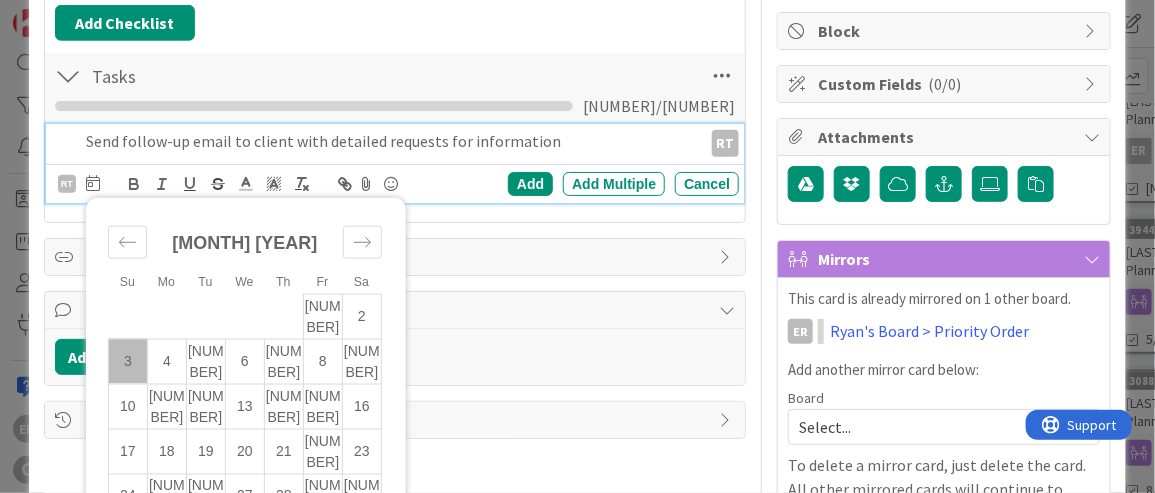 scroll, scrollTop: 427, scrollLeft: 0, axis: vertical 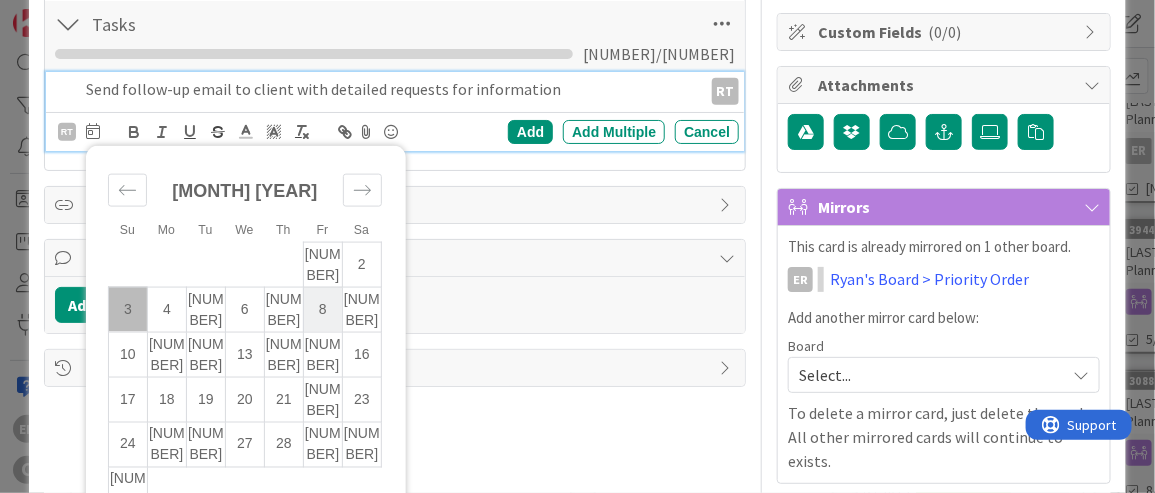 click on "8" at bounding box center [322, 309] 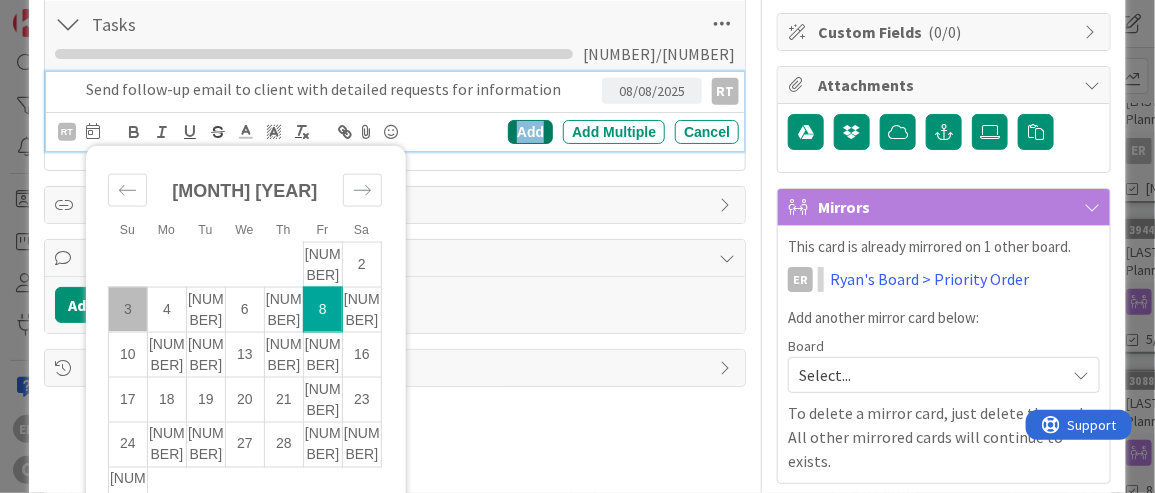 click on "Add" at bounding box center (530, 132) 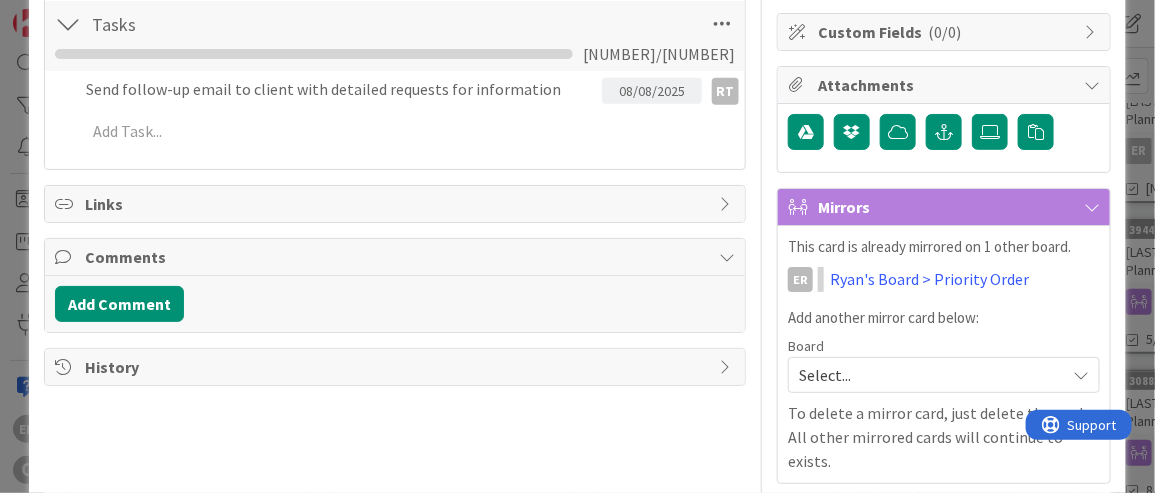 scroll, scrollTop: 428, scrollLeft: 0, axis: vertical 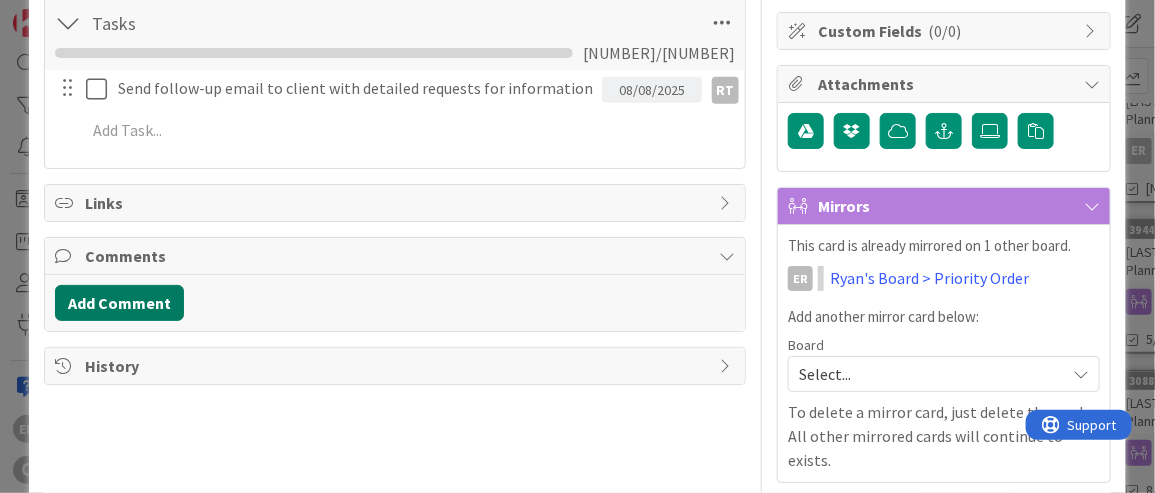 click on "Add Comment" at bounding box center [119, 303] 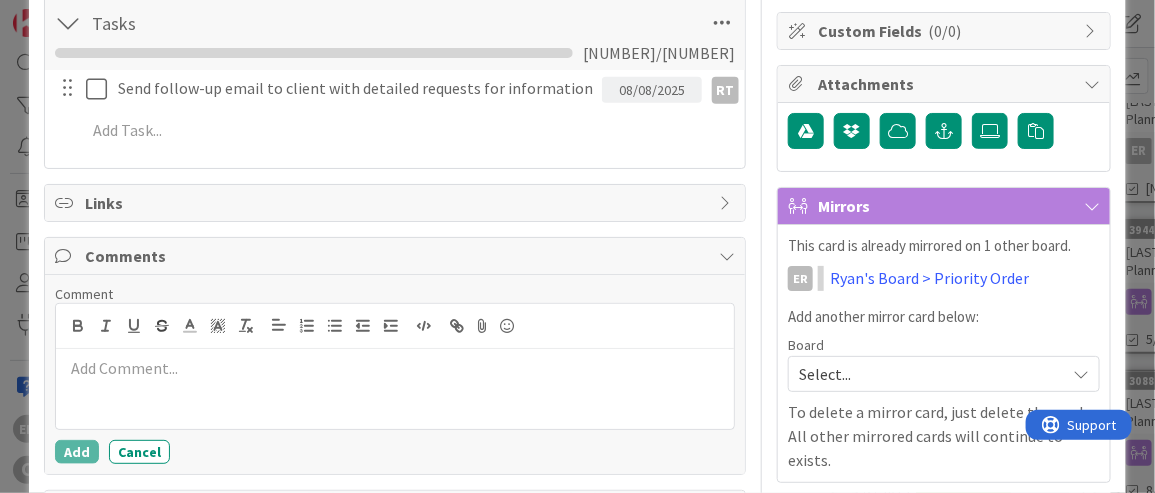 type 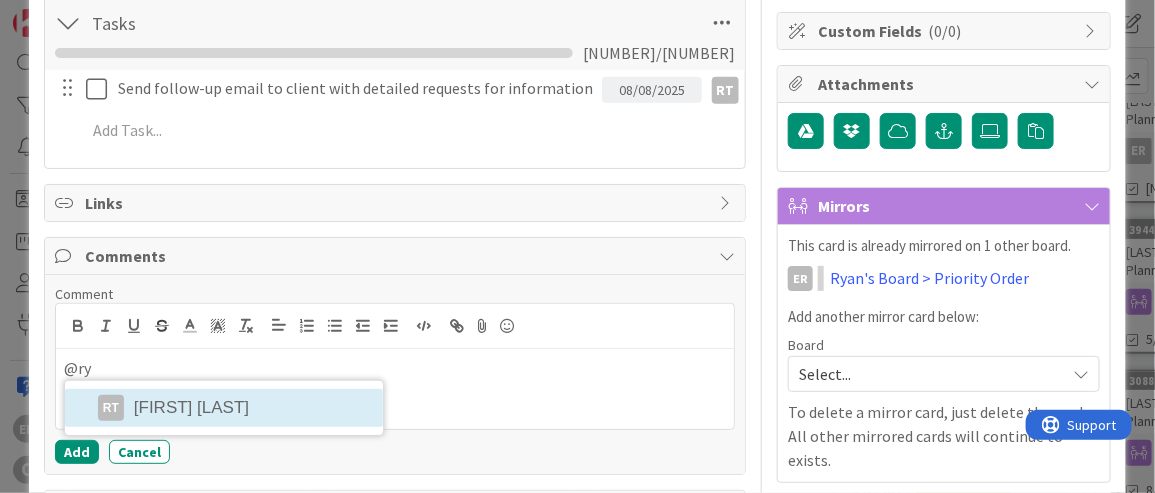 click on "RT [FIRST] [LAST]" at bounding box center [224, 408] 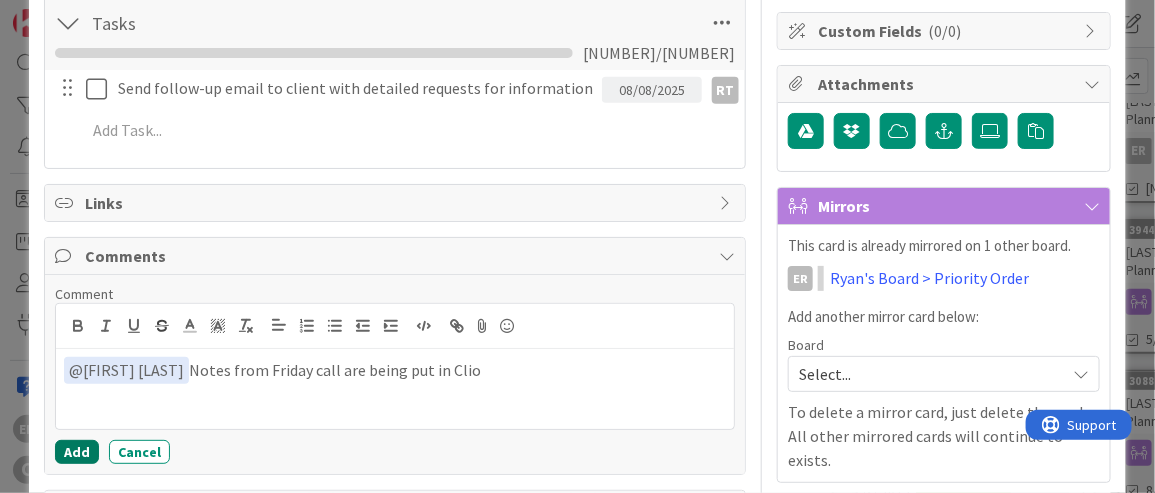 click on "Add" at bounding box center [77, 452] 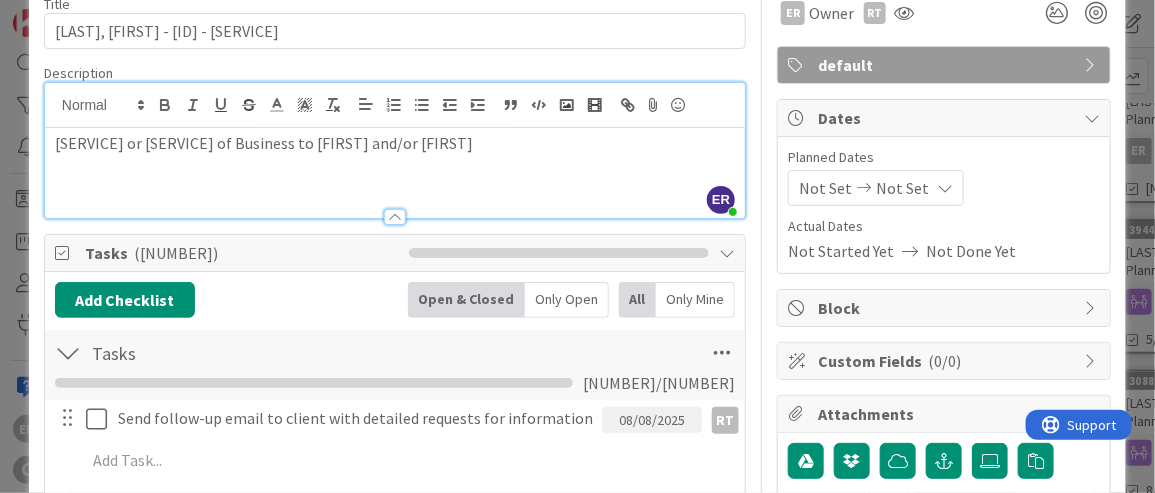 scroll, scrollTop: 0, scrollLeft: 0, axis: both 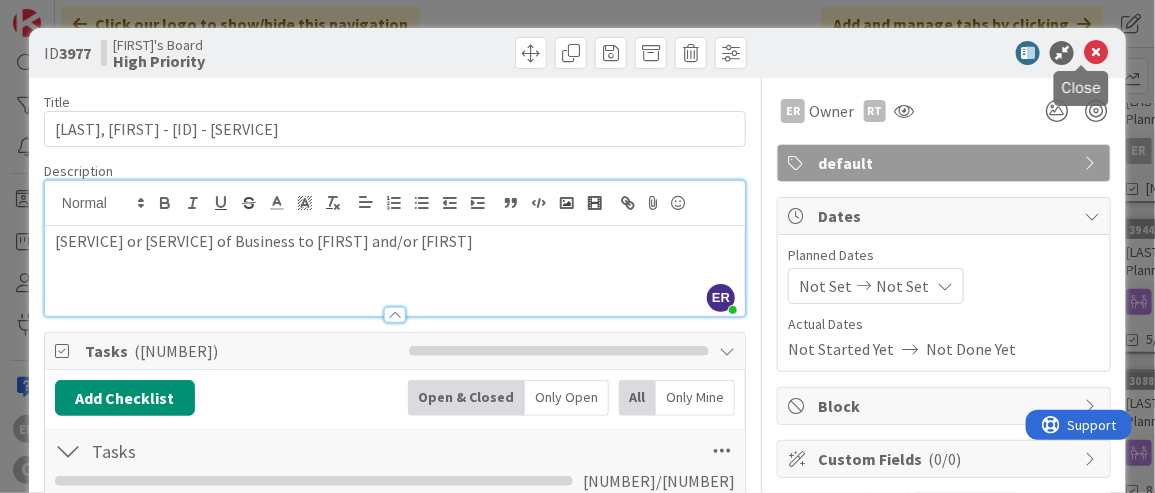 click at bounding box center [1096, 53] 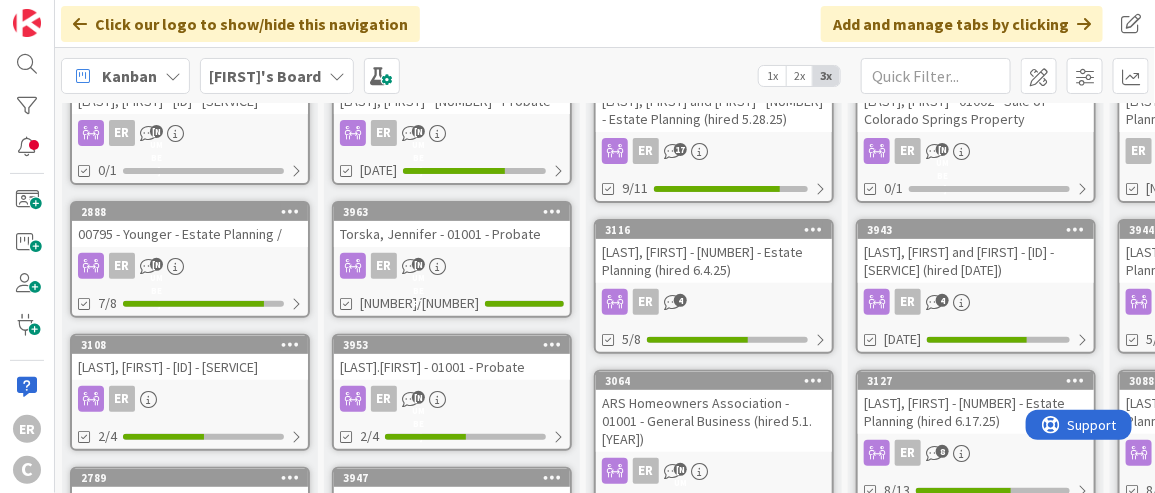scroll, scrollTop: 114, scrollLeft: 0, axis: vertical 